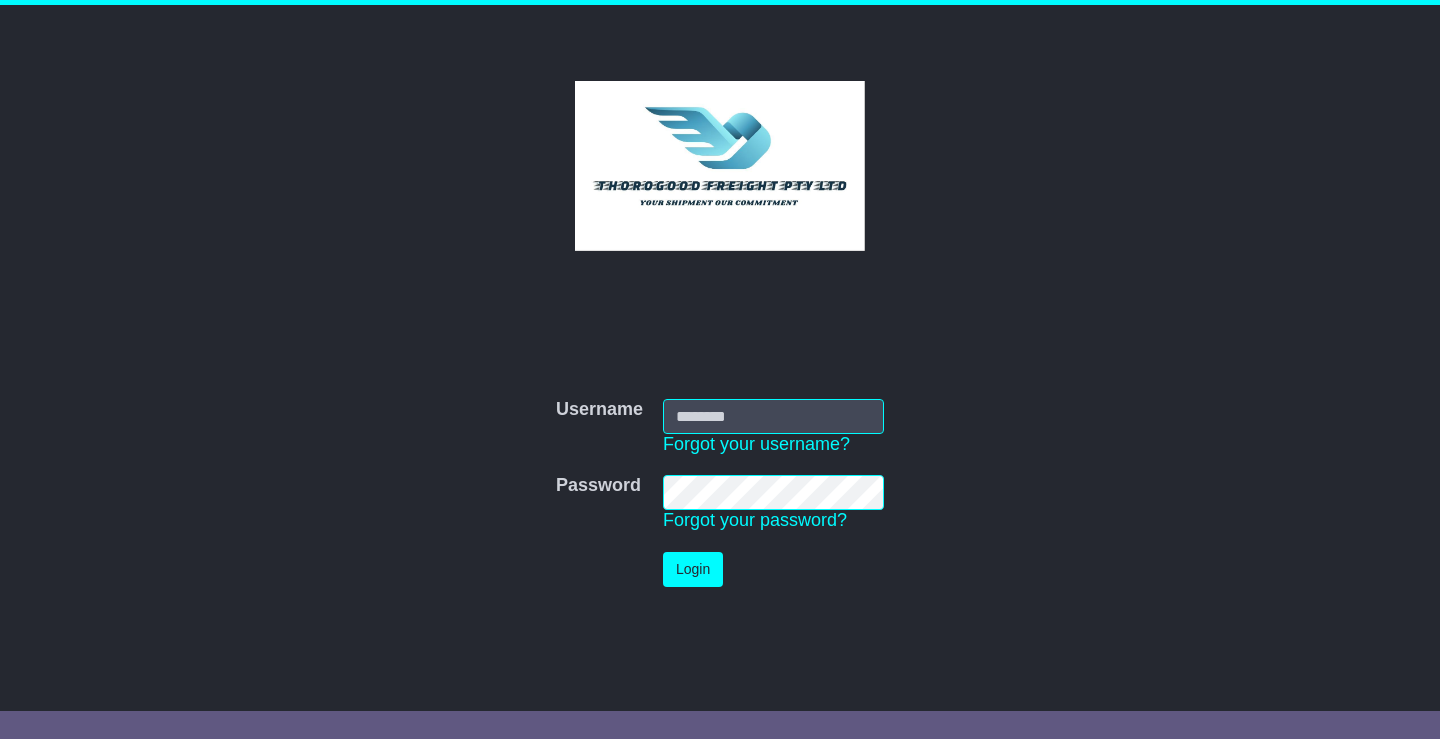 scroll, scrollTop: 0, scrollLeft: 0, axis: both 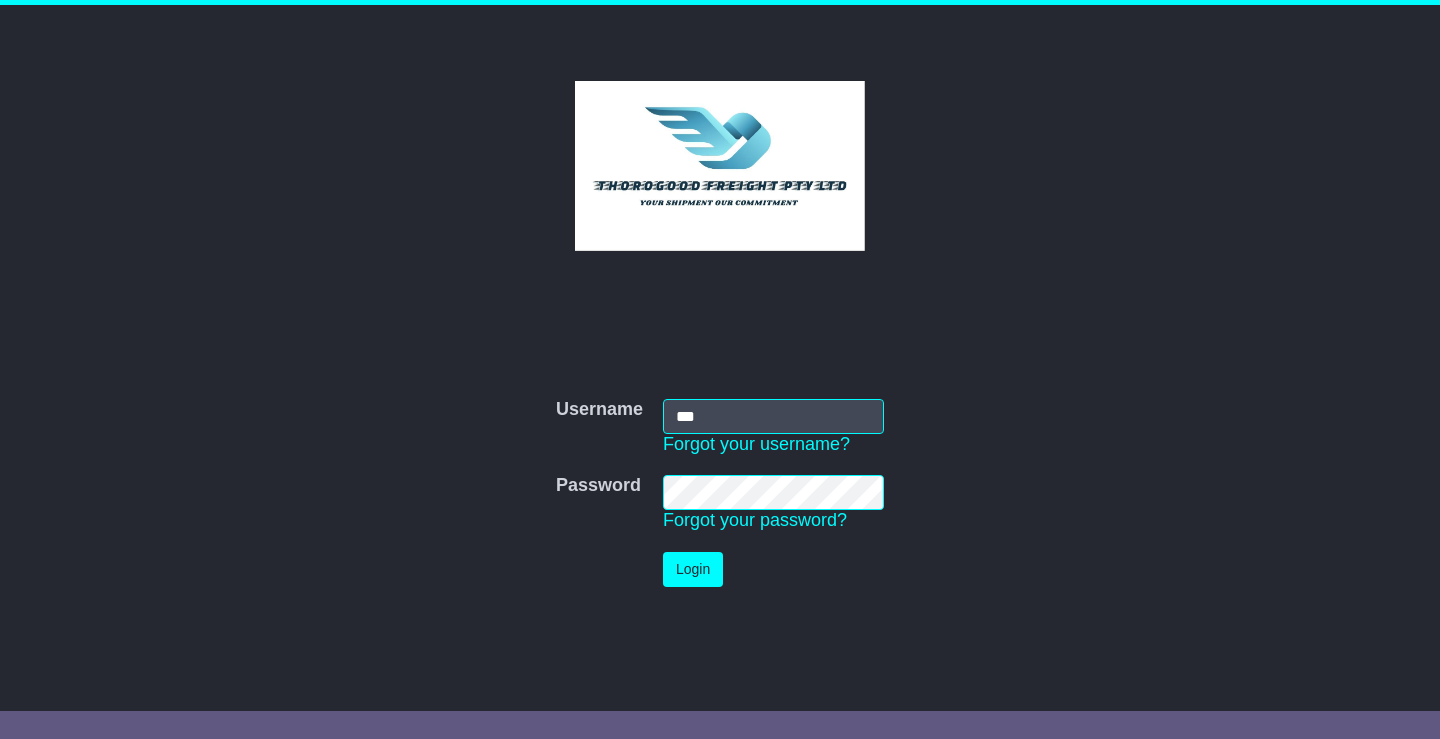type on "**********" 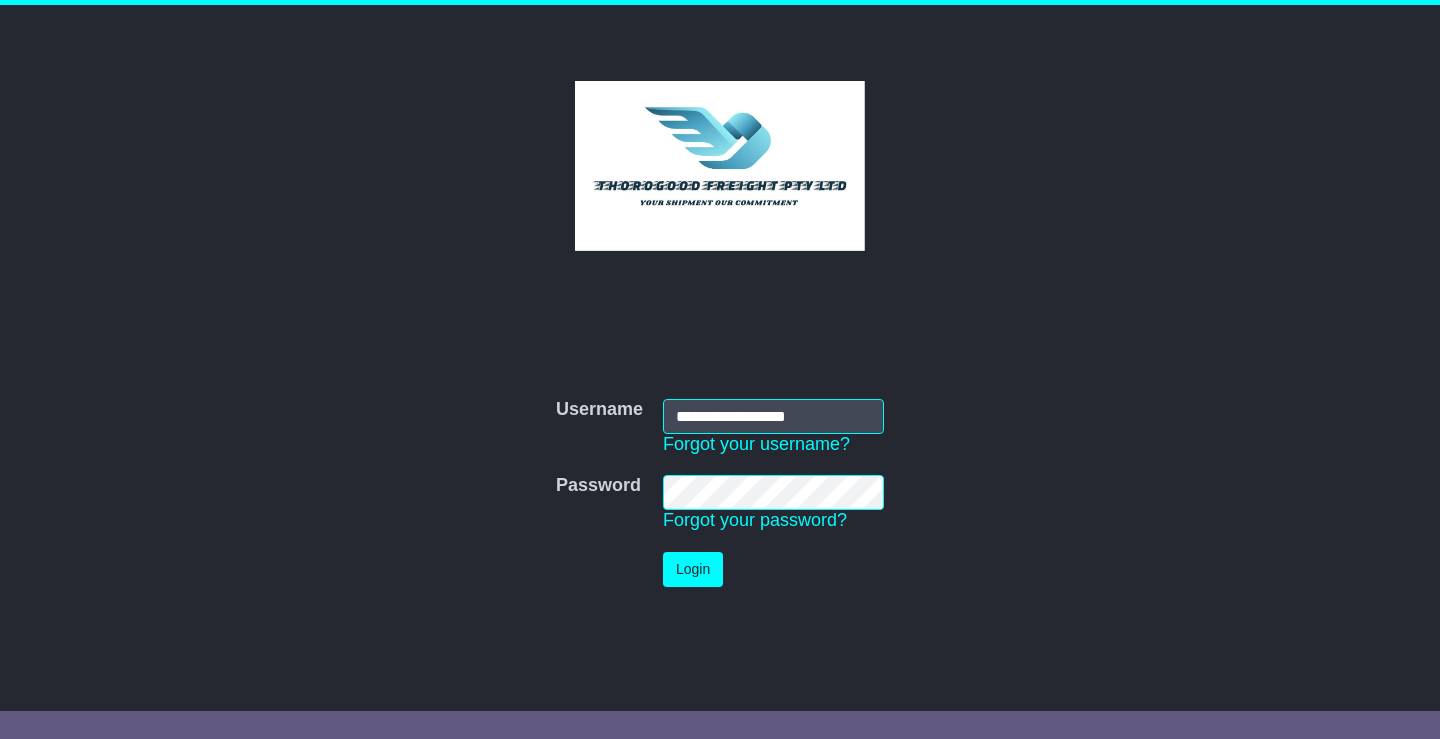 click on "Login" at bounding box center (693, 569) 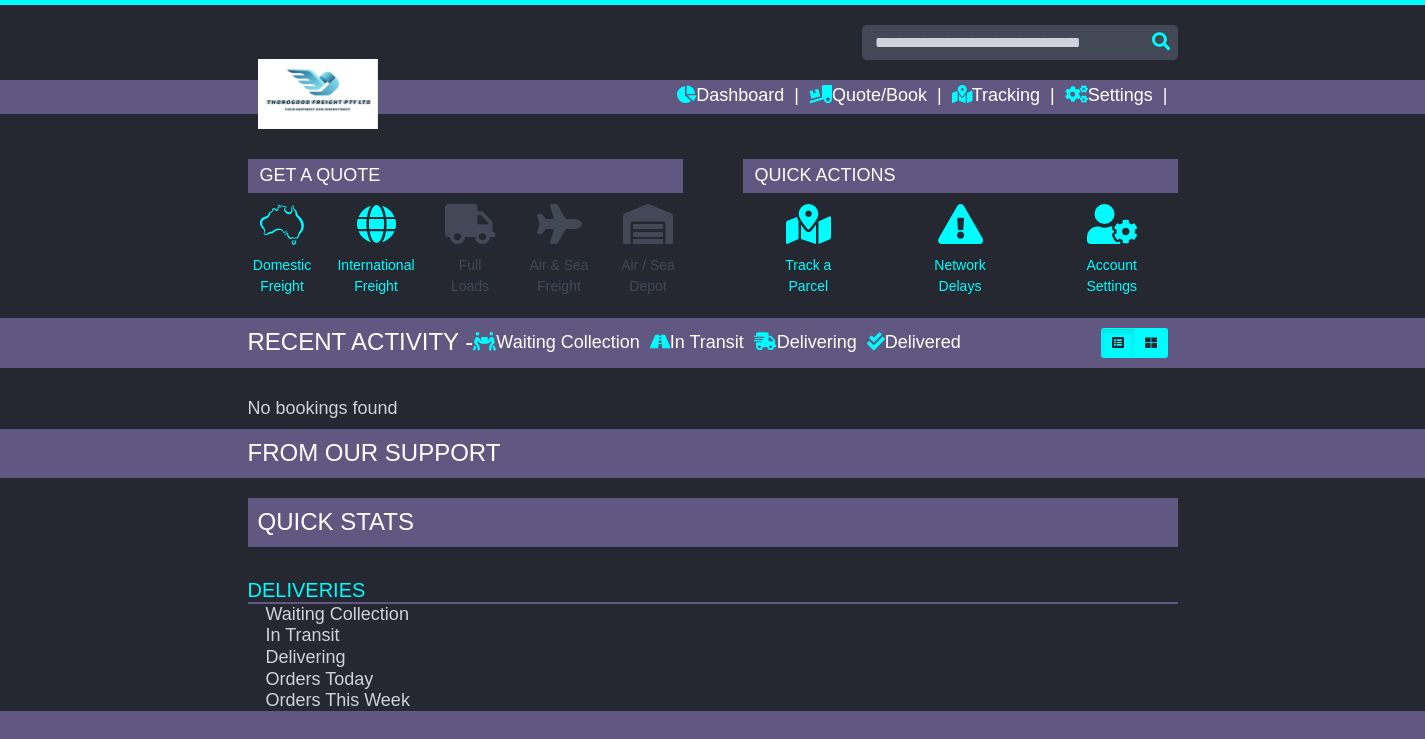 scroll, scrollTop: 0, scrollLeft: 0, axis: both 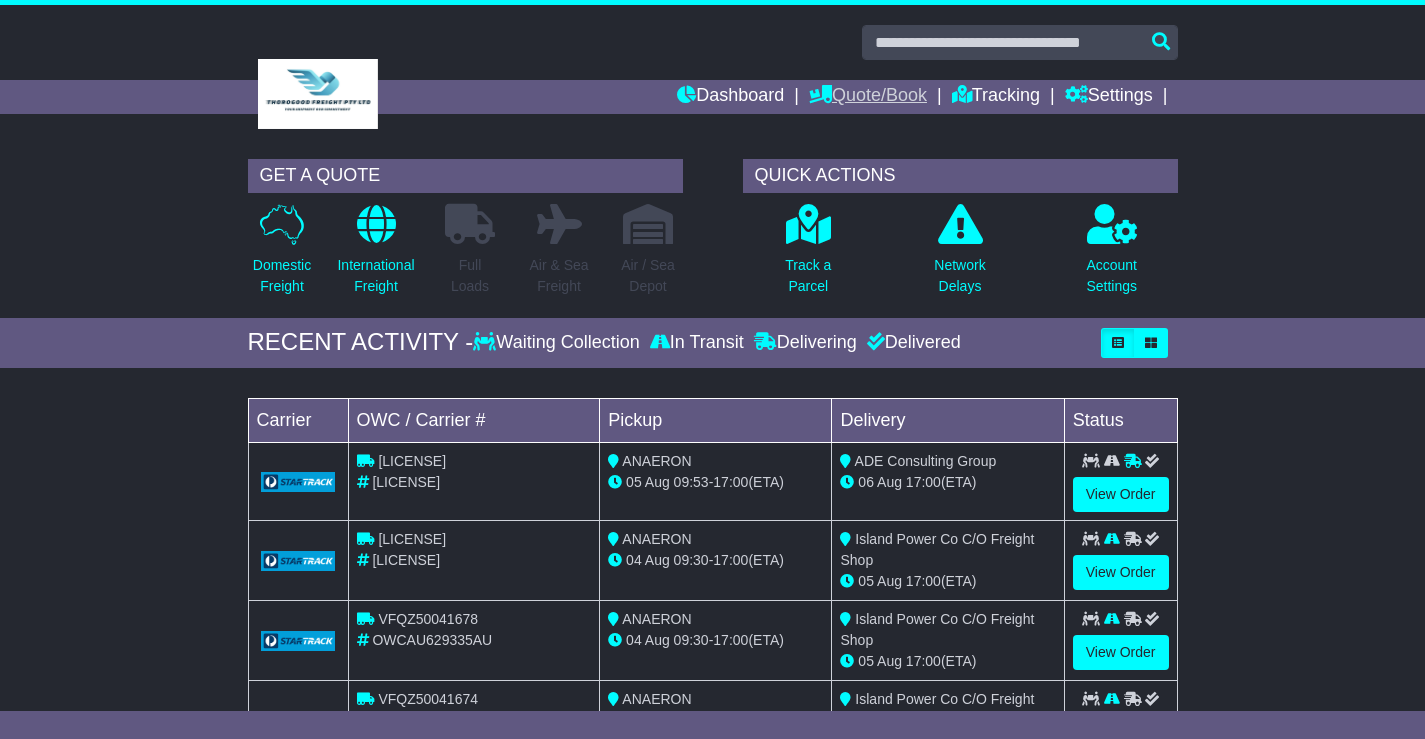 click on "Quote/Book" at bounding box center [868, 97] 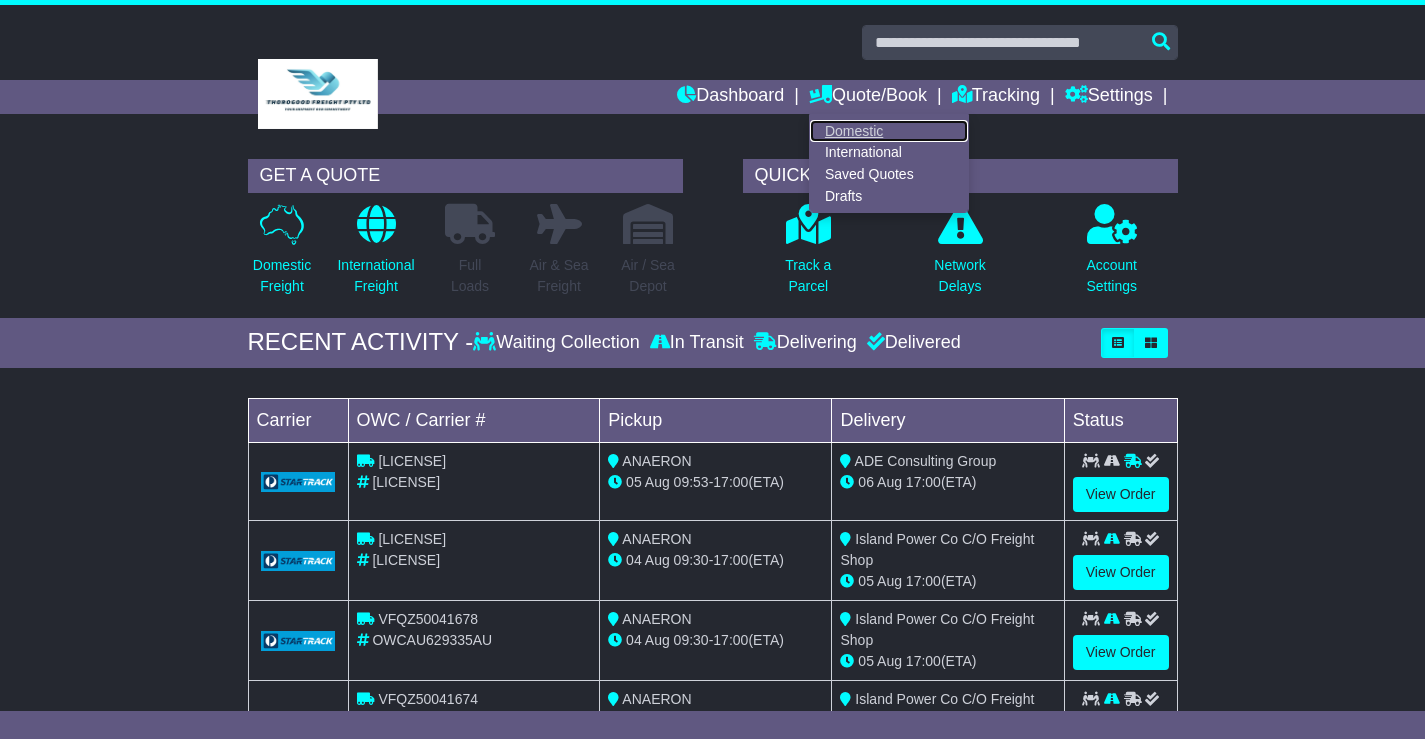 click on "Domestic" at bounding box center (889, 131) 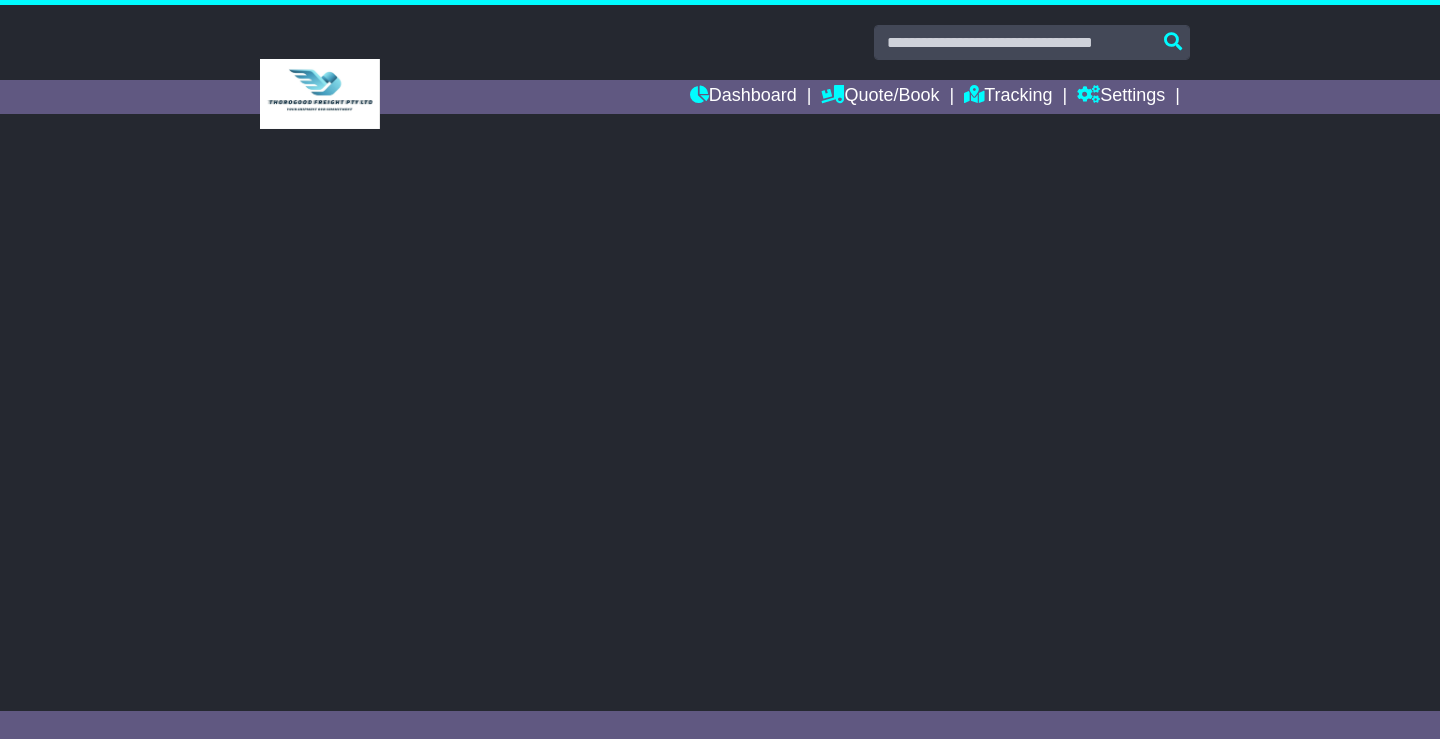scroll, scrollTop: 0, scrollLeft: 0, axis: both 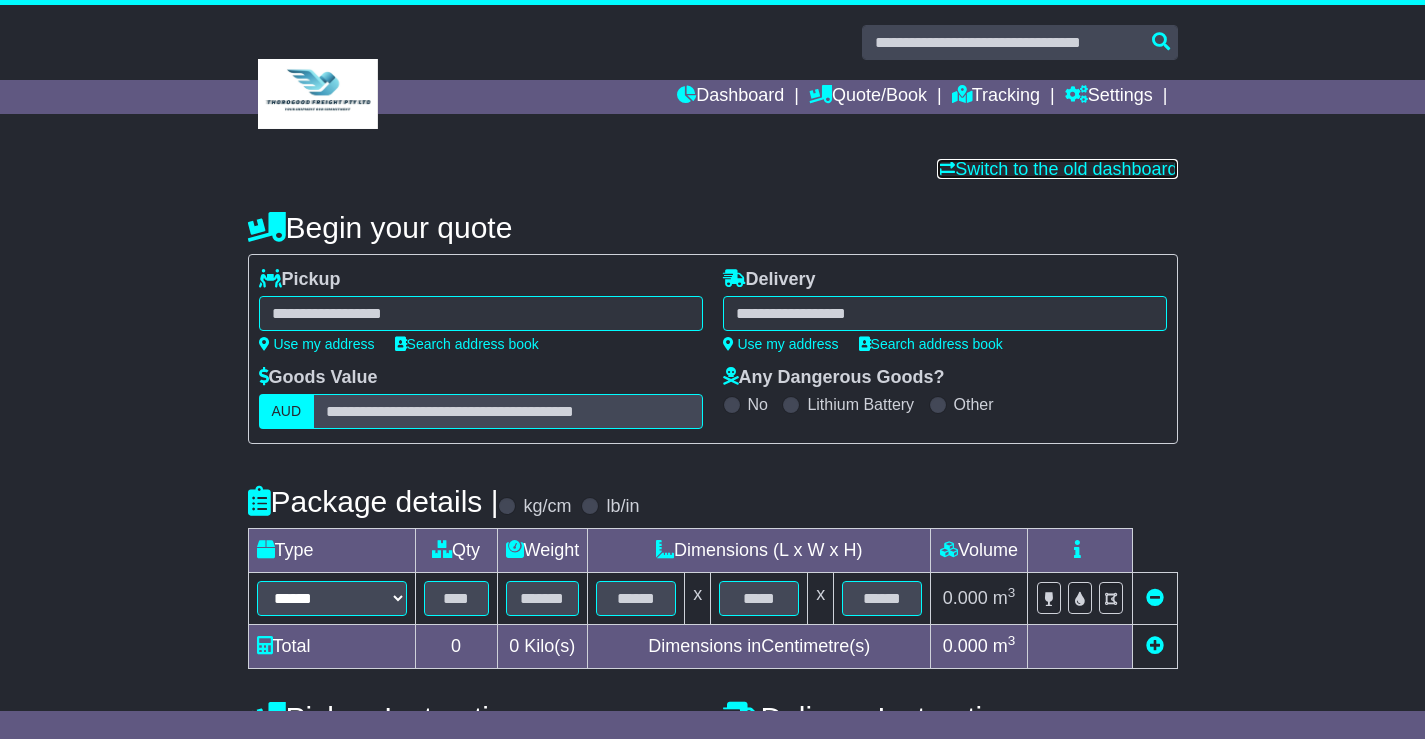 click on "Switch to the old dashboard" at bounding box center [1057, 169] 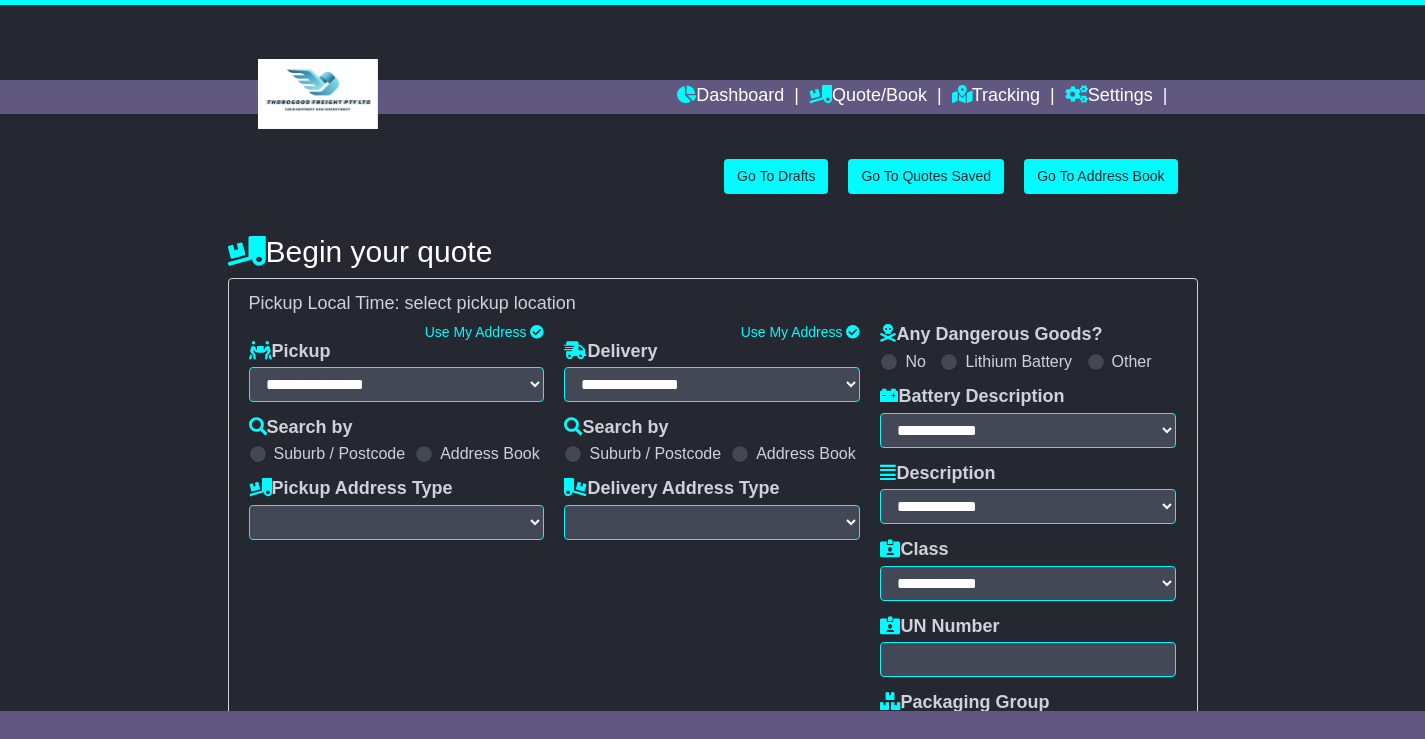 scroll, scrollTop: 0, scrollLeft: 0, axis: both 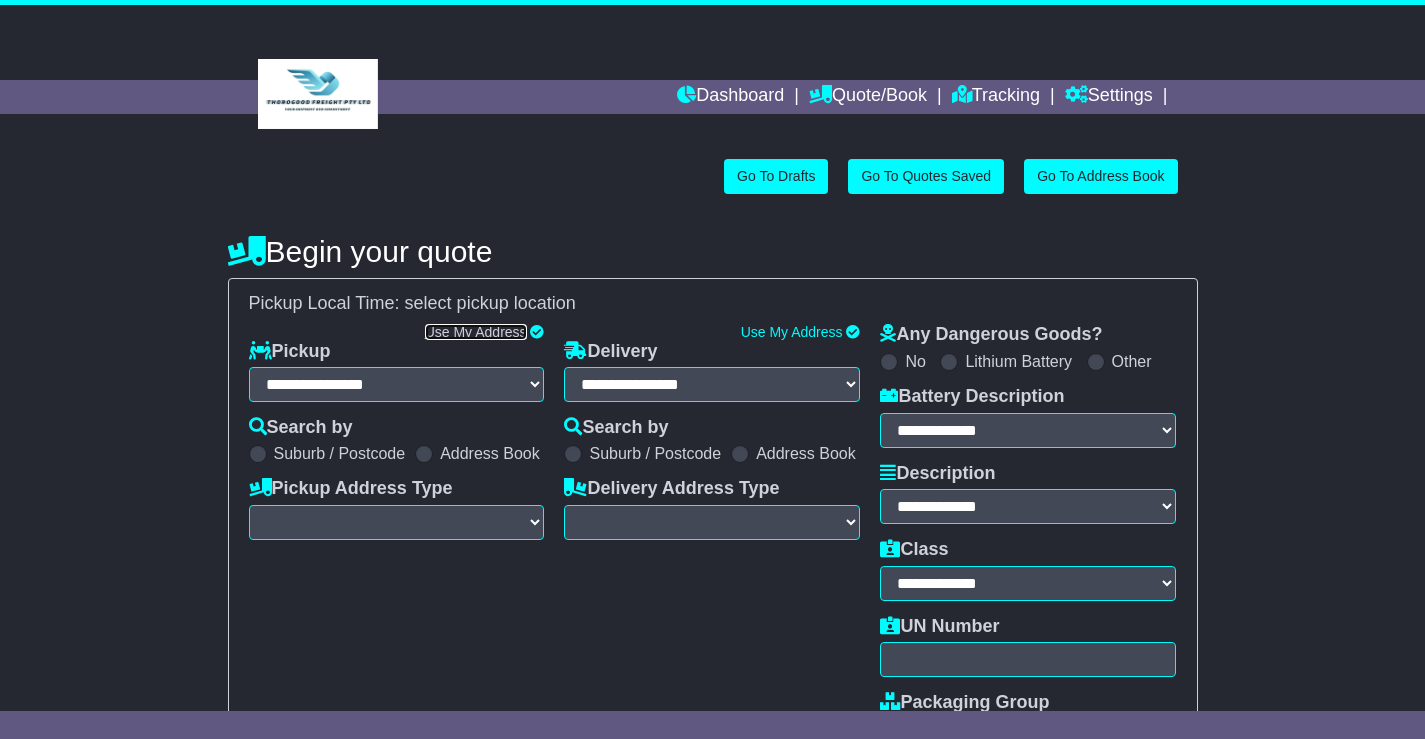 click on "Use My Address" at bounding box center [476, 332] 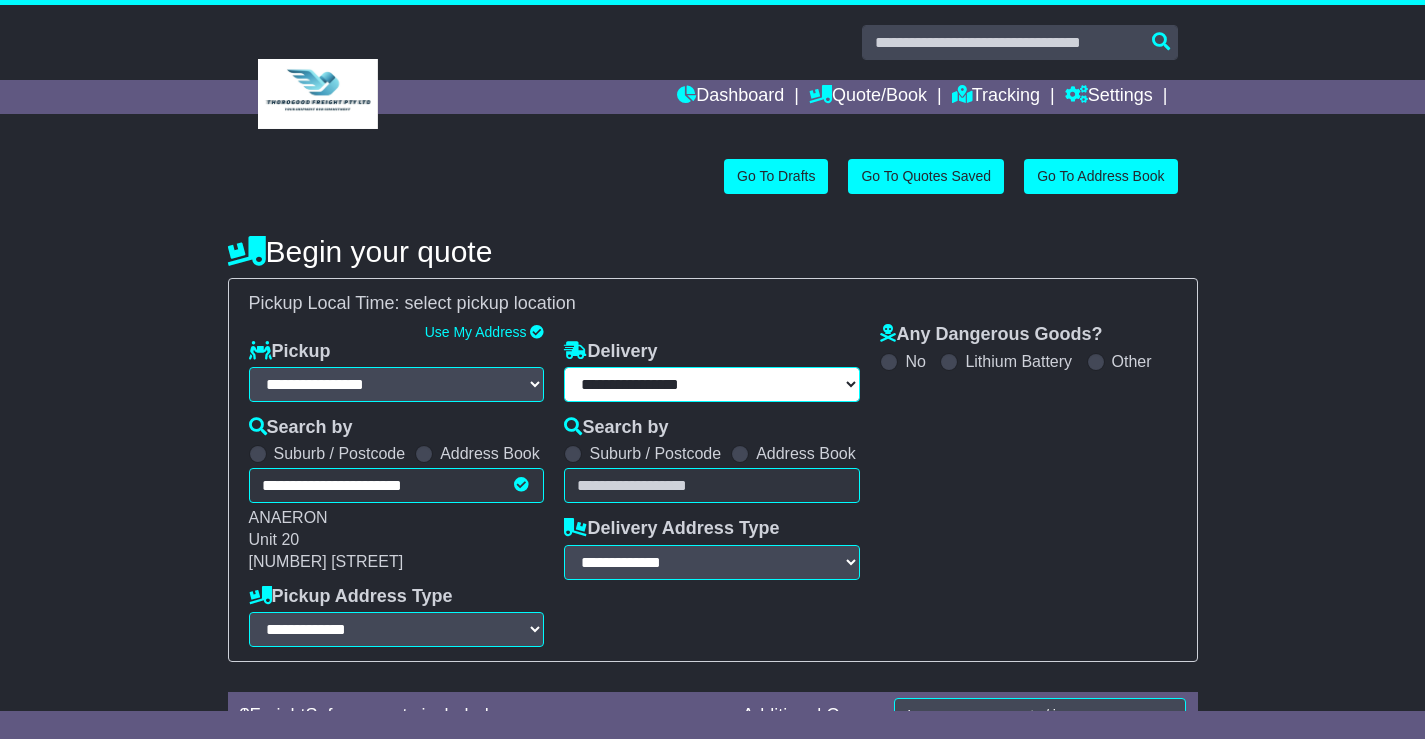 select on "**" 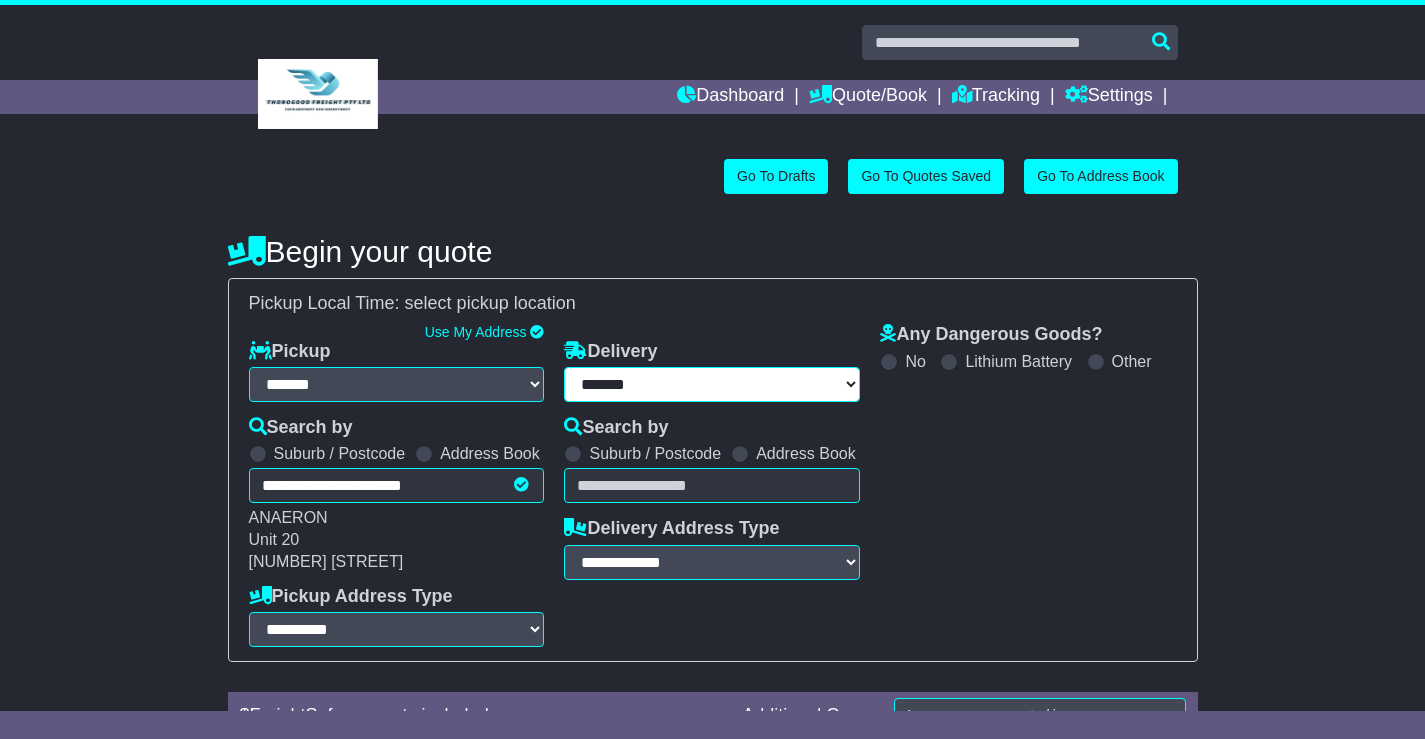 select 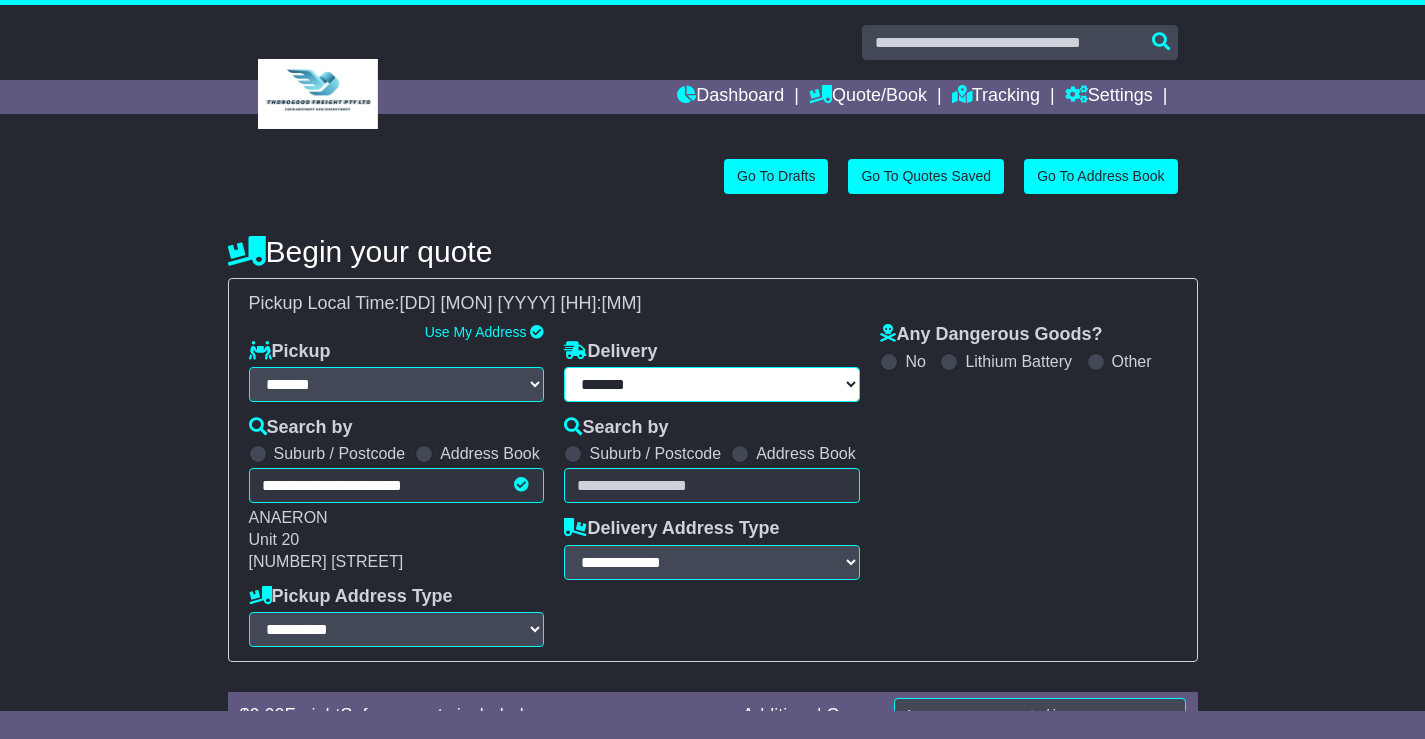 scroll, scrollTop: 0, scrollLeft: 0, axis: both 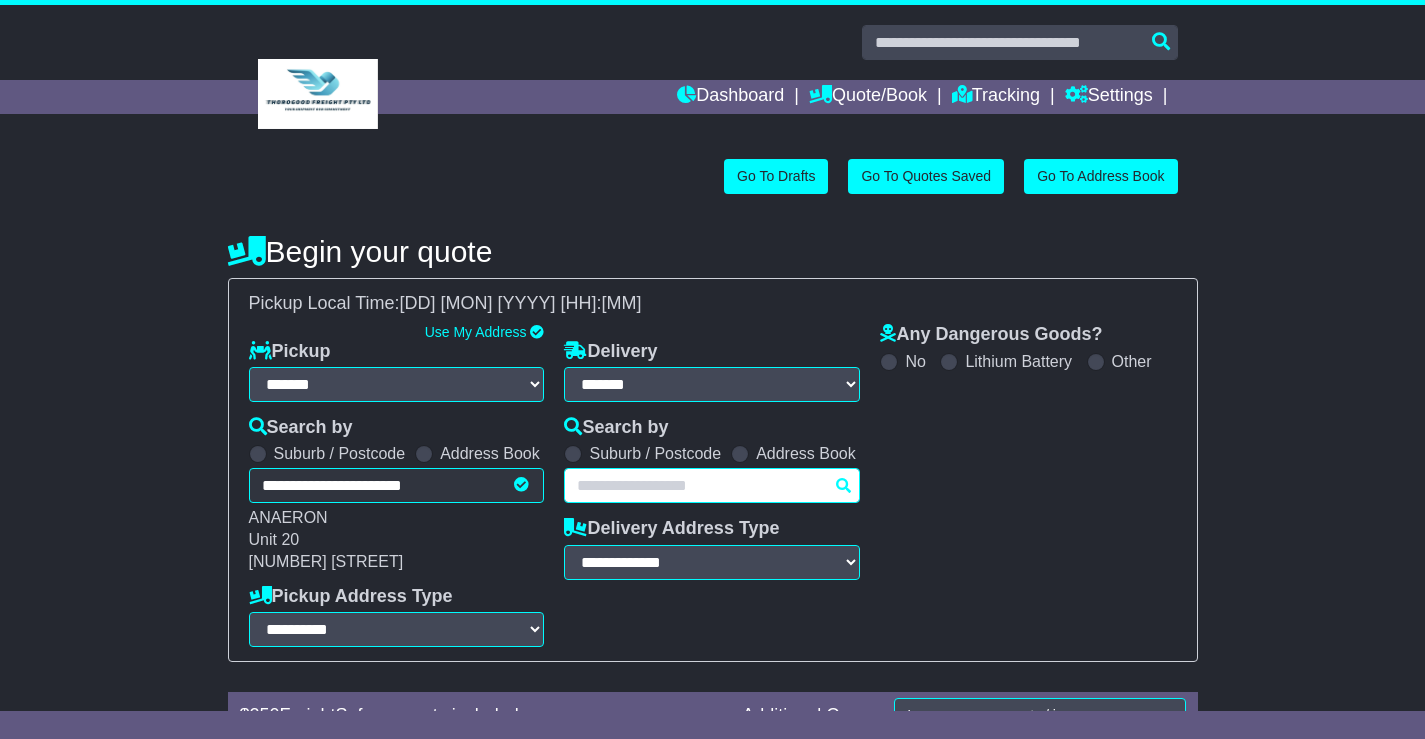 click at bounding box center (712, 485) 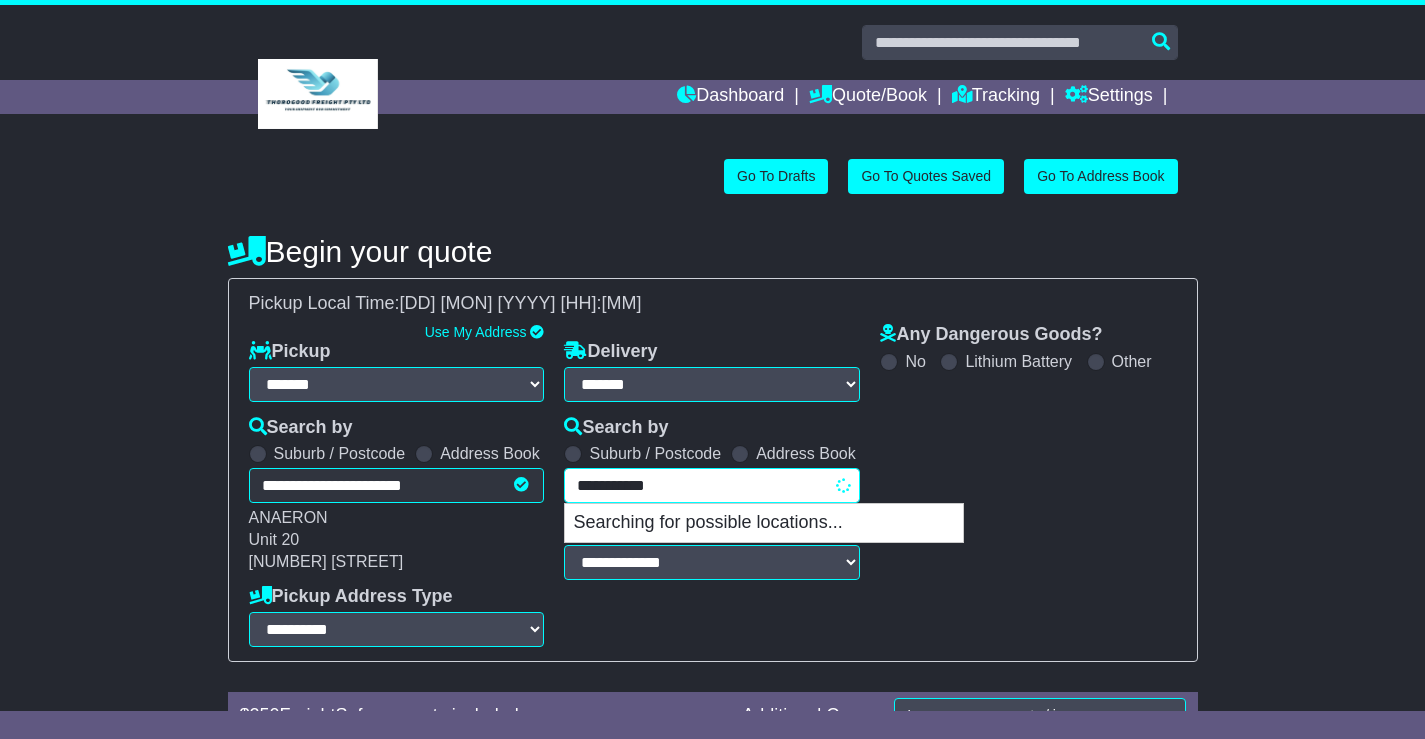 type on "**********" 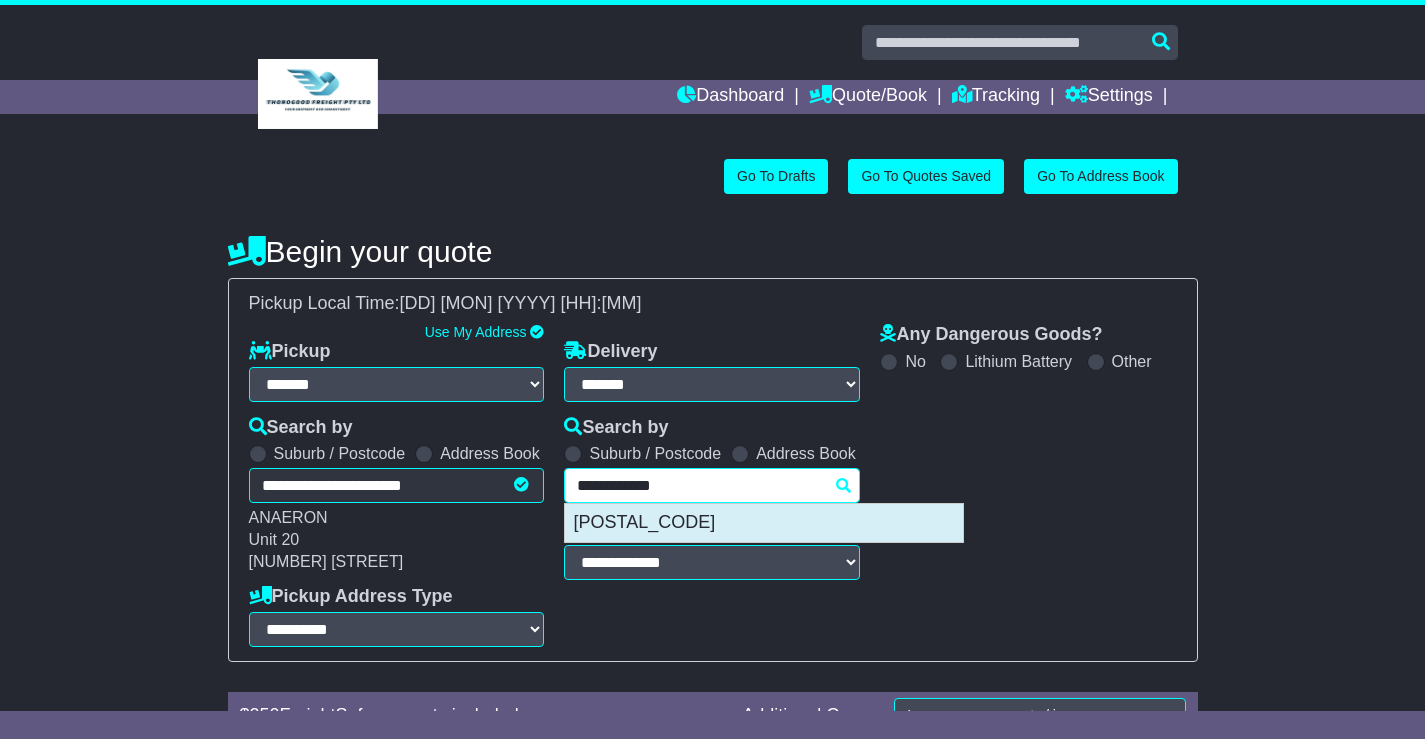 click on "TAYLORS HILL 3037" at bounding box center (764, 523) 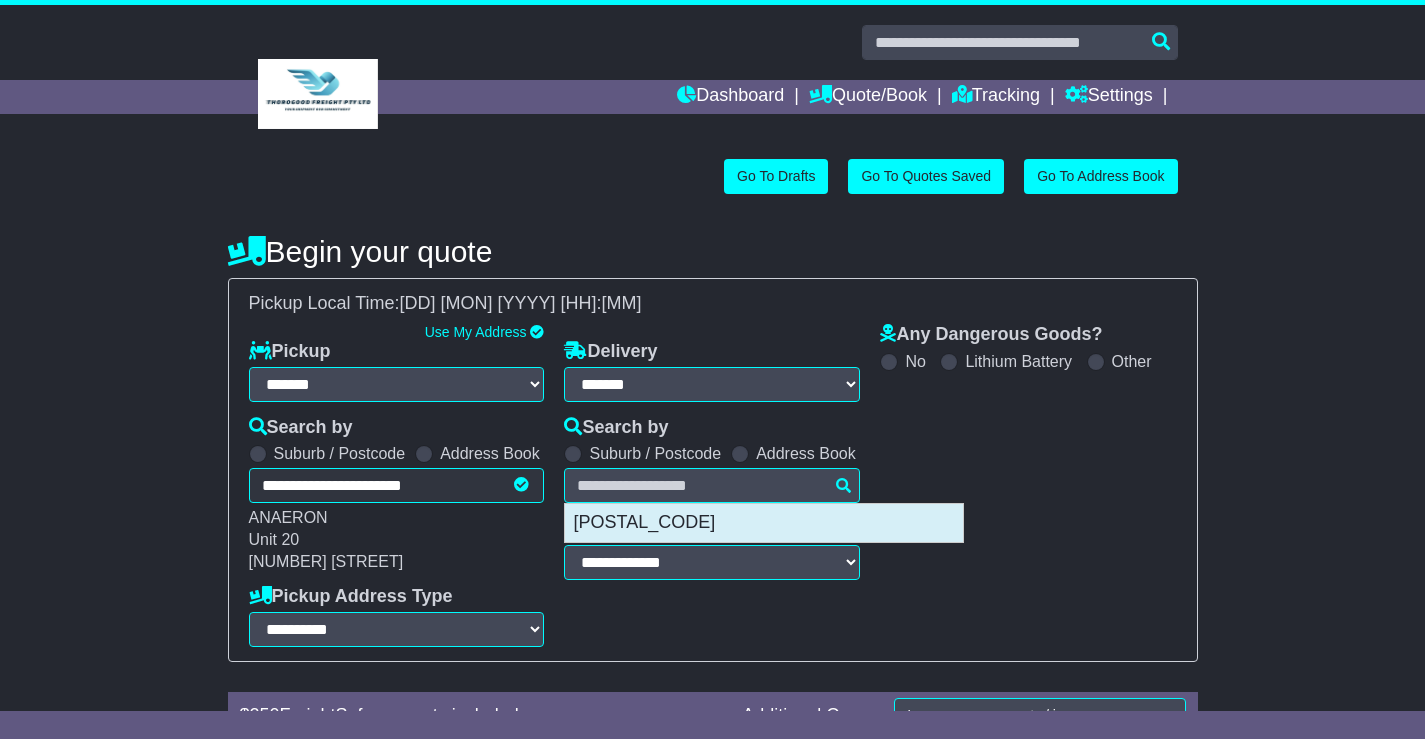 type on "**********" 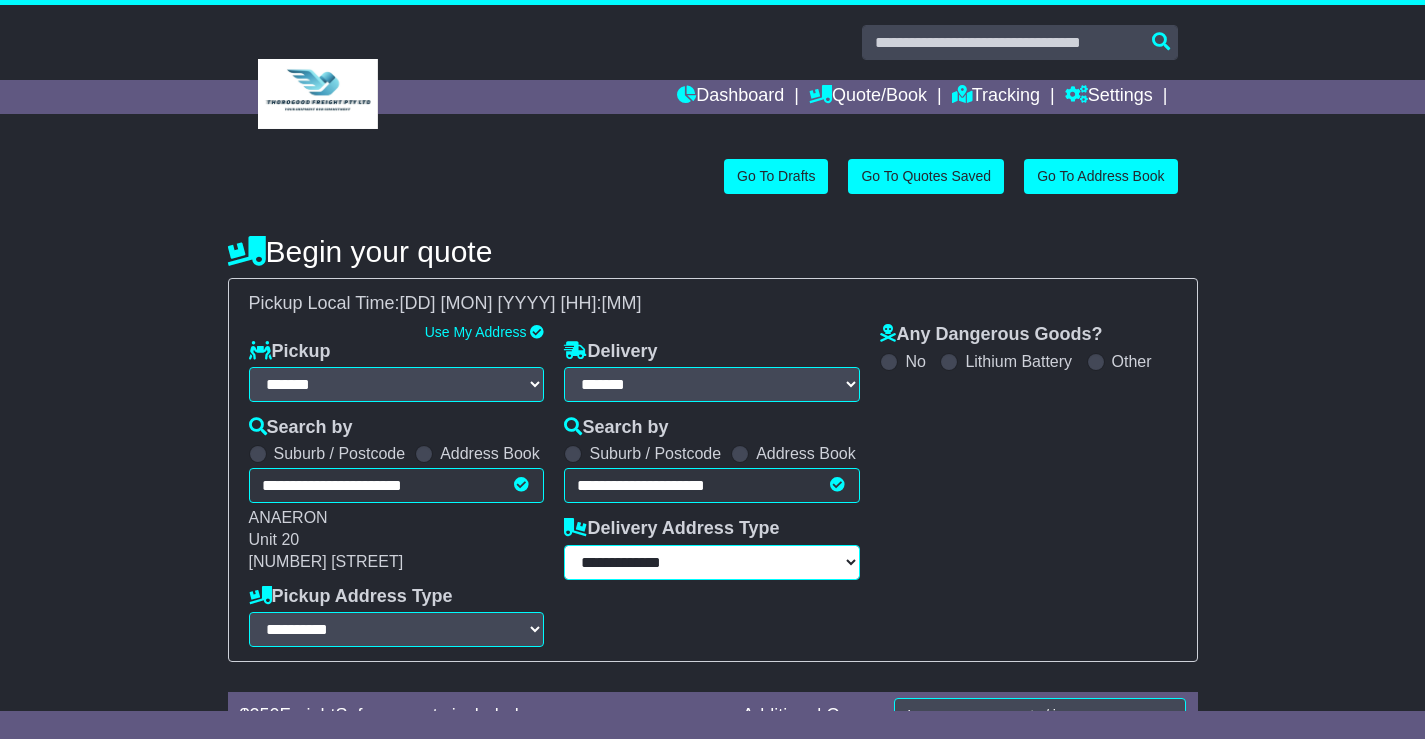 click on "**********" at bounding box center (712, 562) 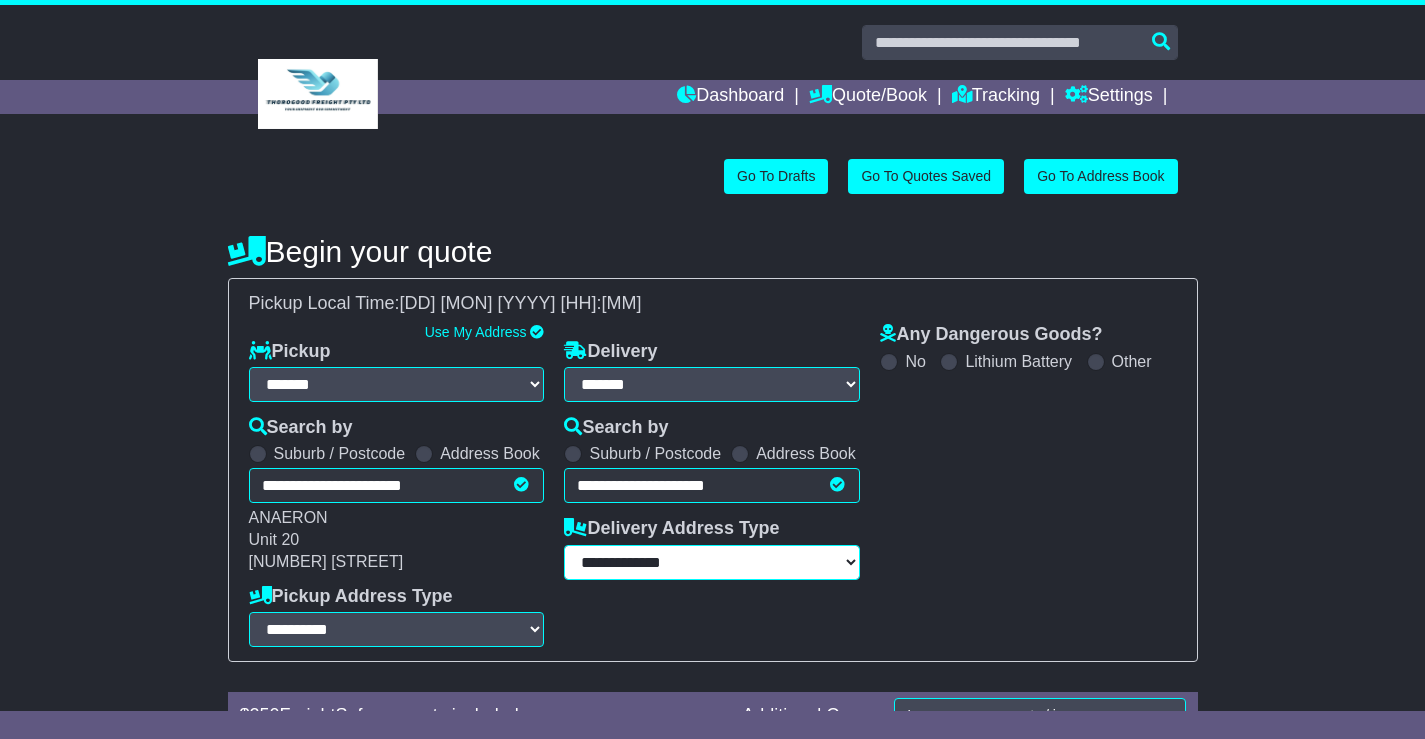 select on "**********" 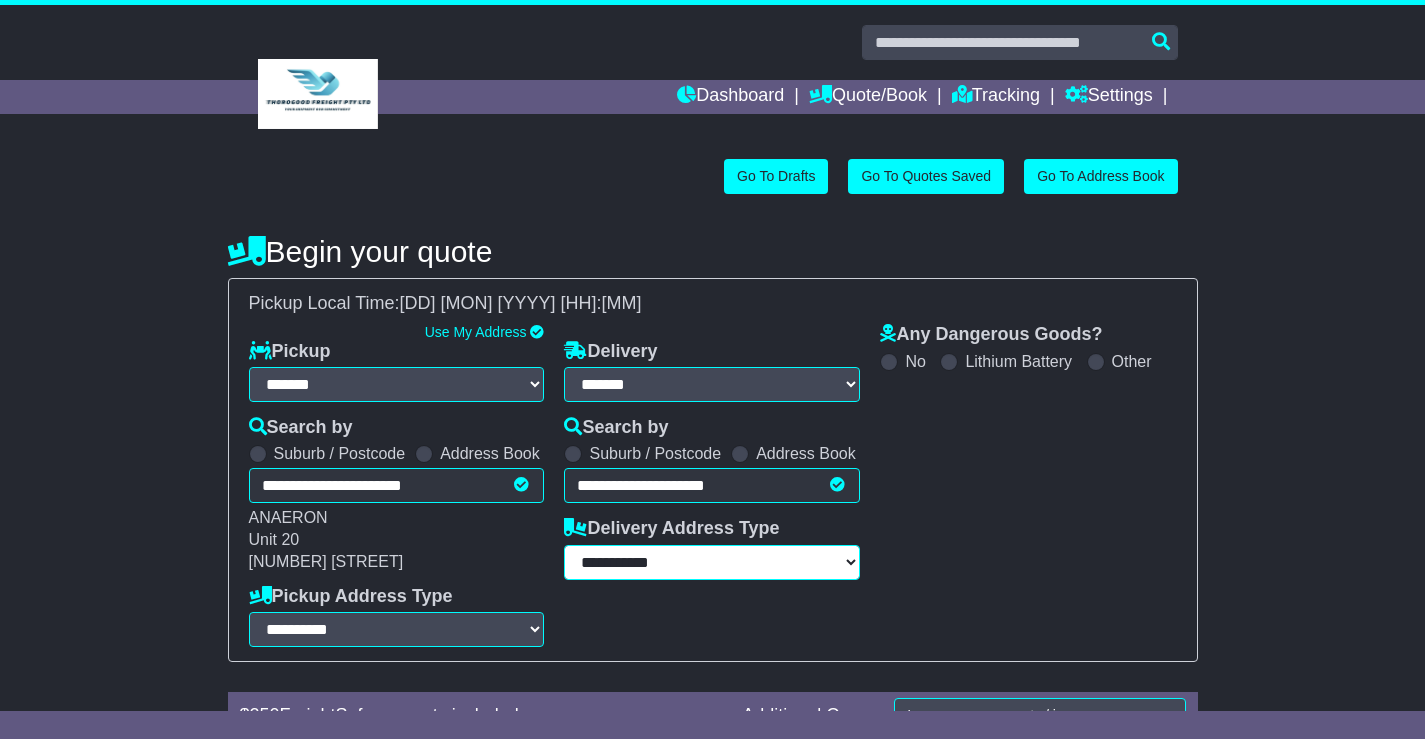click on "**********" at bounding box center (712, 562) 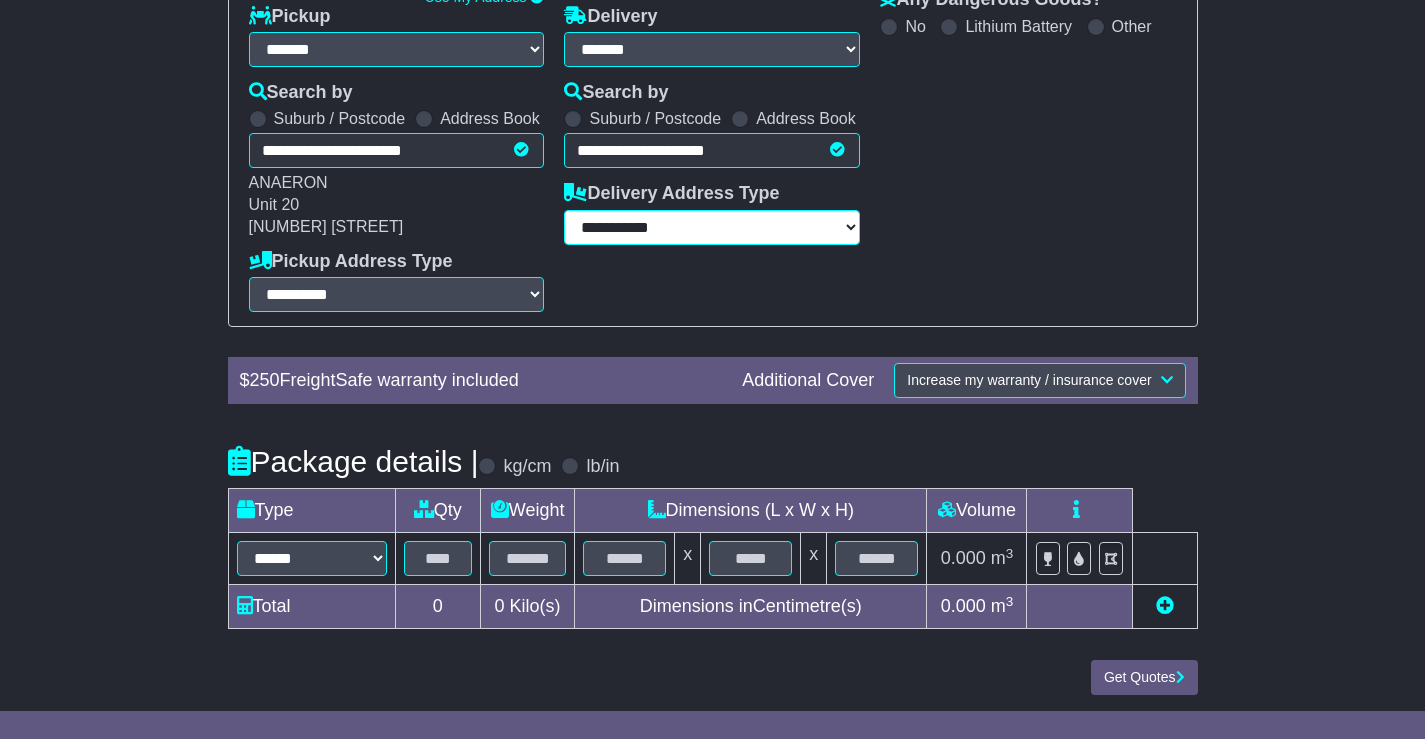 scroll, scrollTop: 341, scrollLeft: 0, axis: vertical 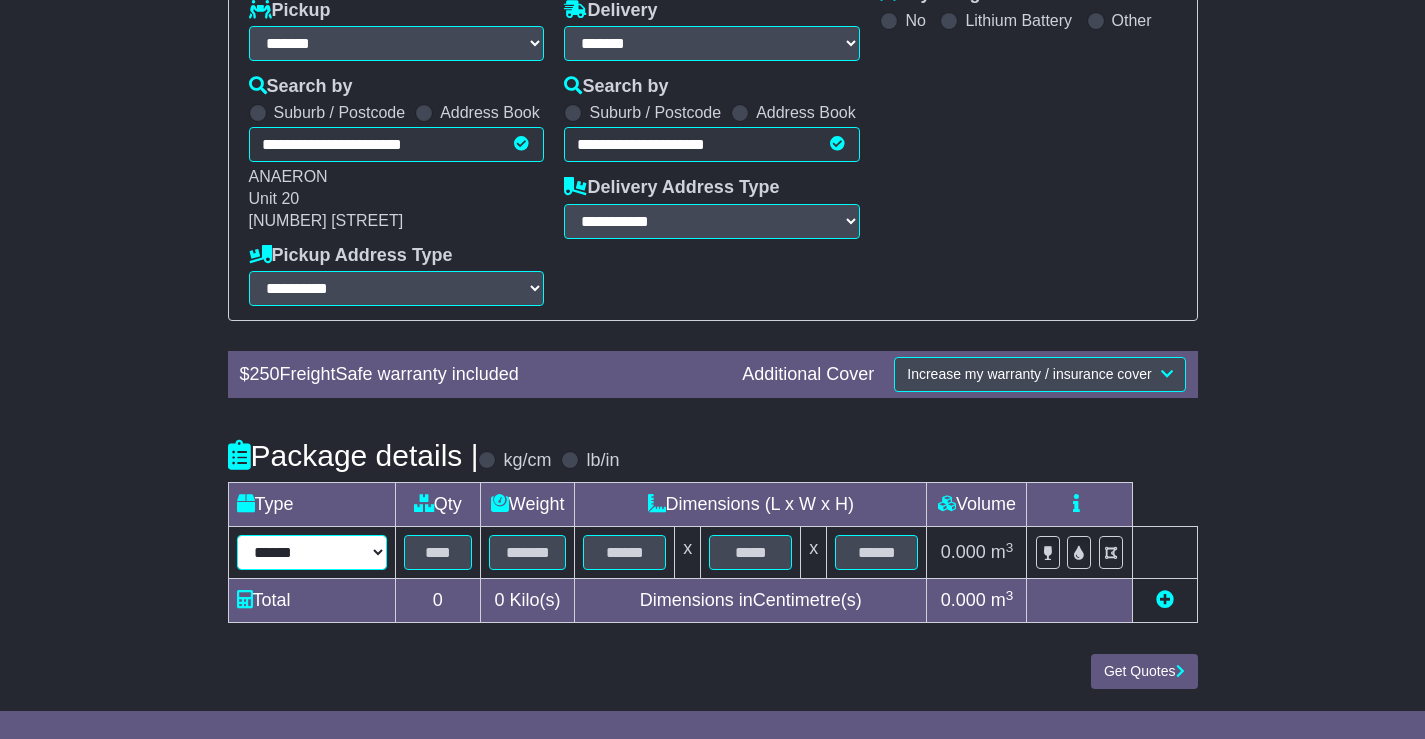 click on "****** ****** *** ******** ***** **** **** ****** *** *******" at bounding box center [312, 552] 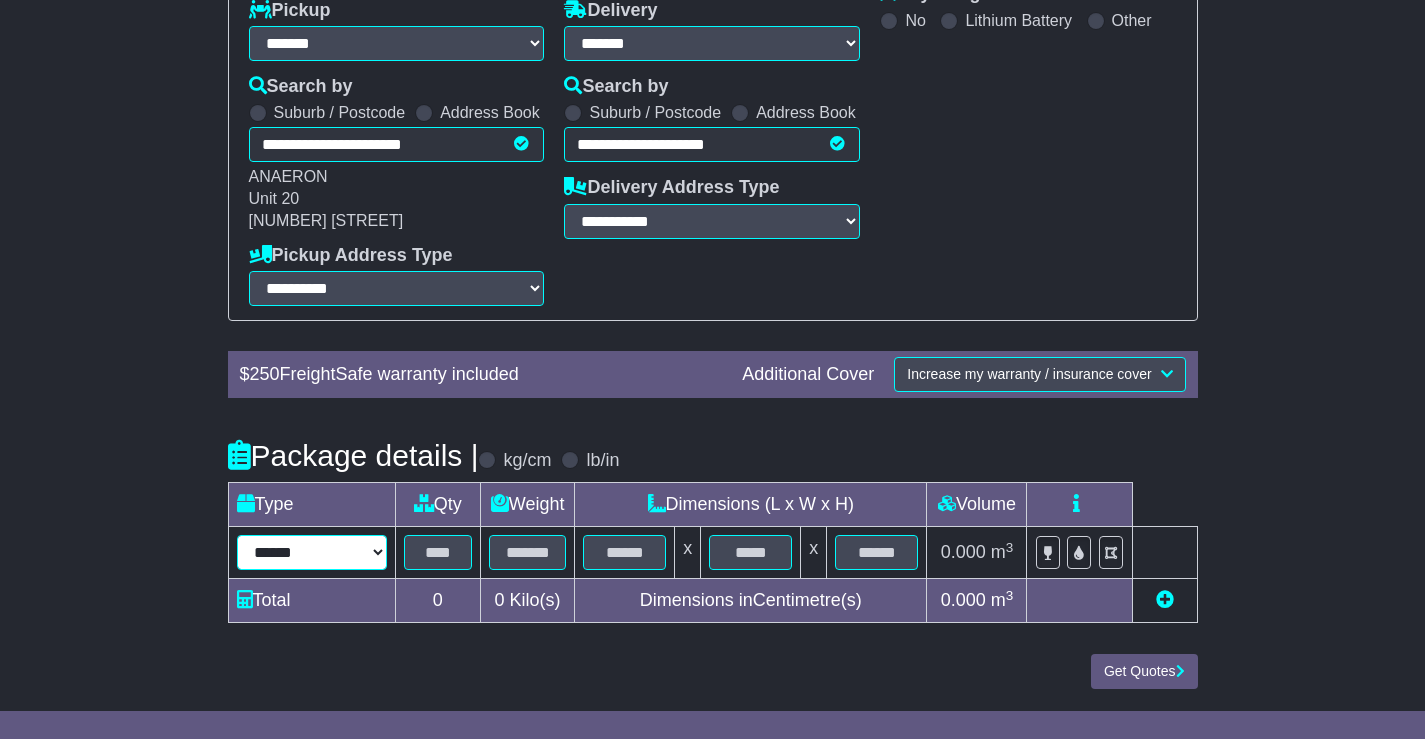 click on "****** ****** *** ******** ***** **** **** ****** *** *******" at bounding box center [312, 552] 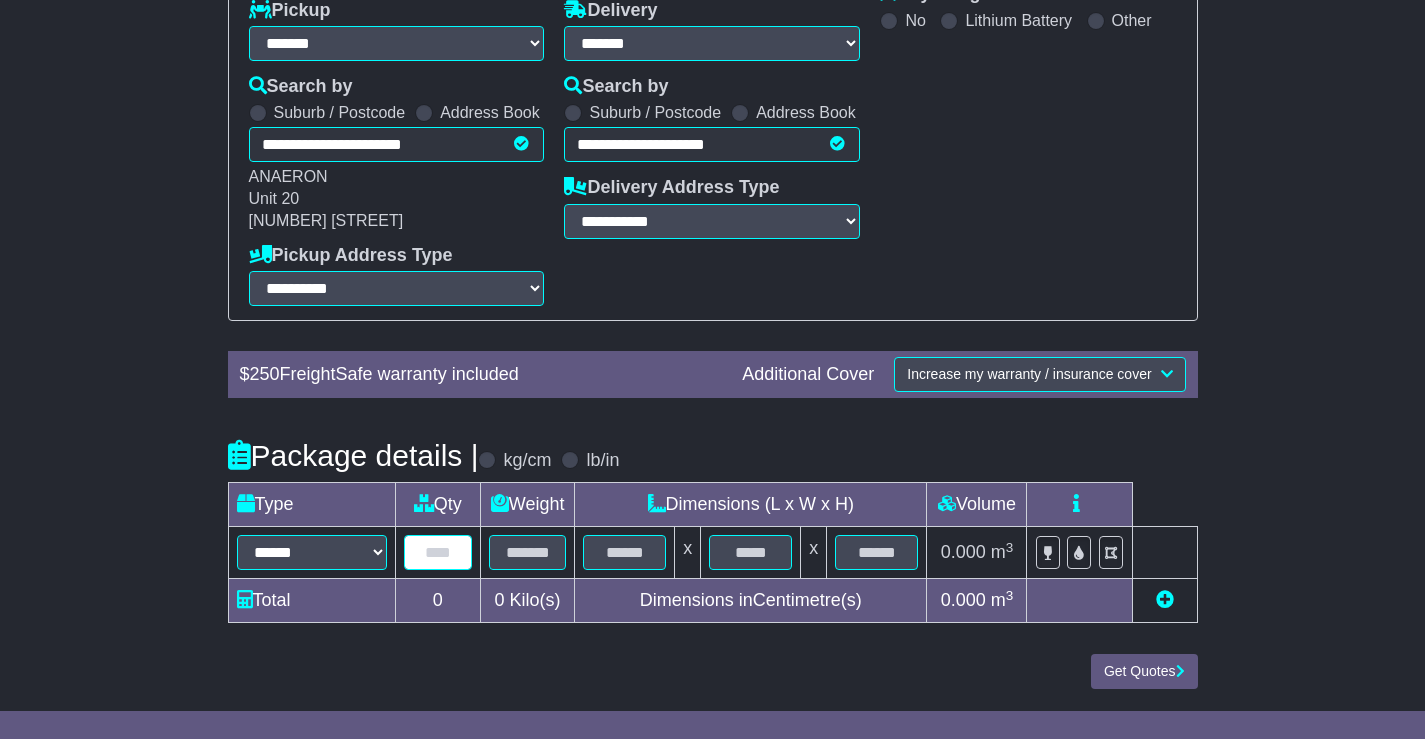 click at bounding box center (438, 552) 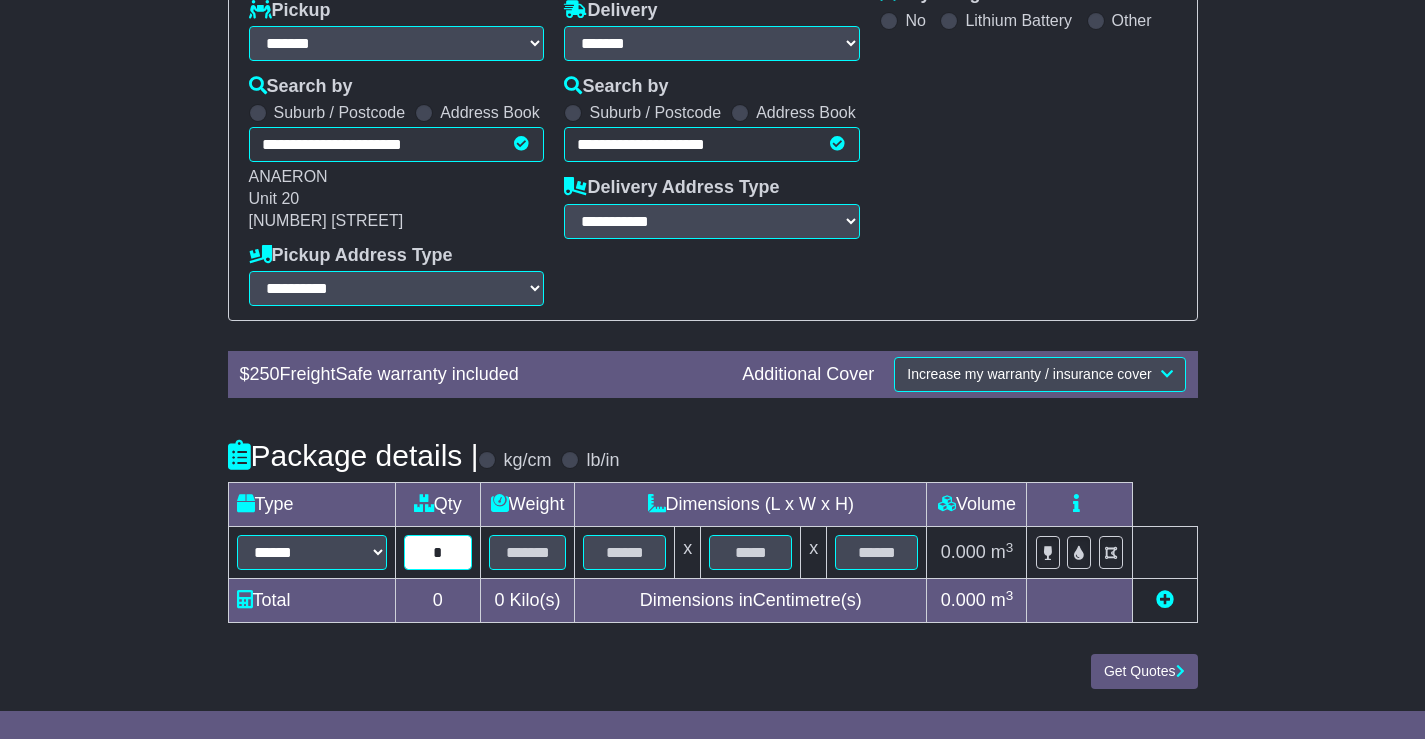 type on "*" 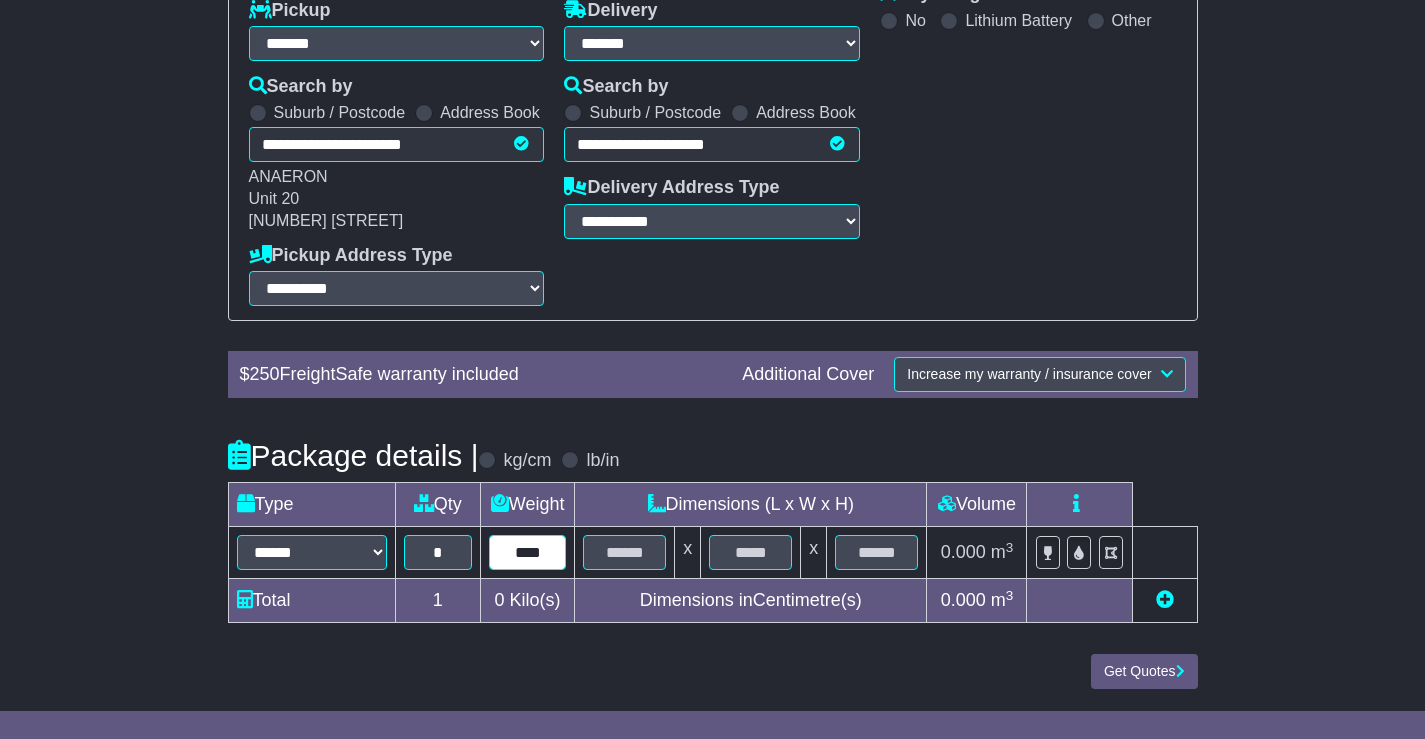 type on "****" 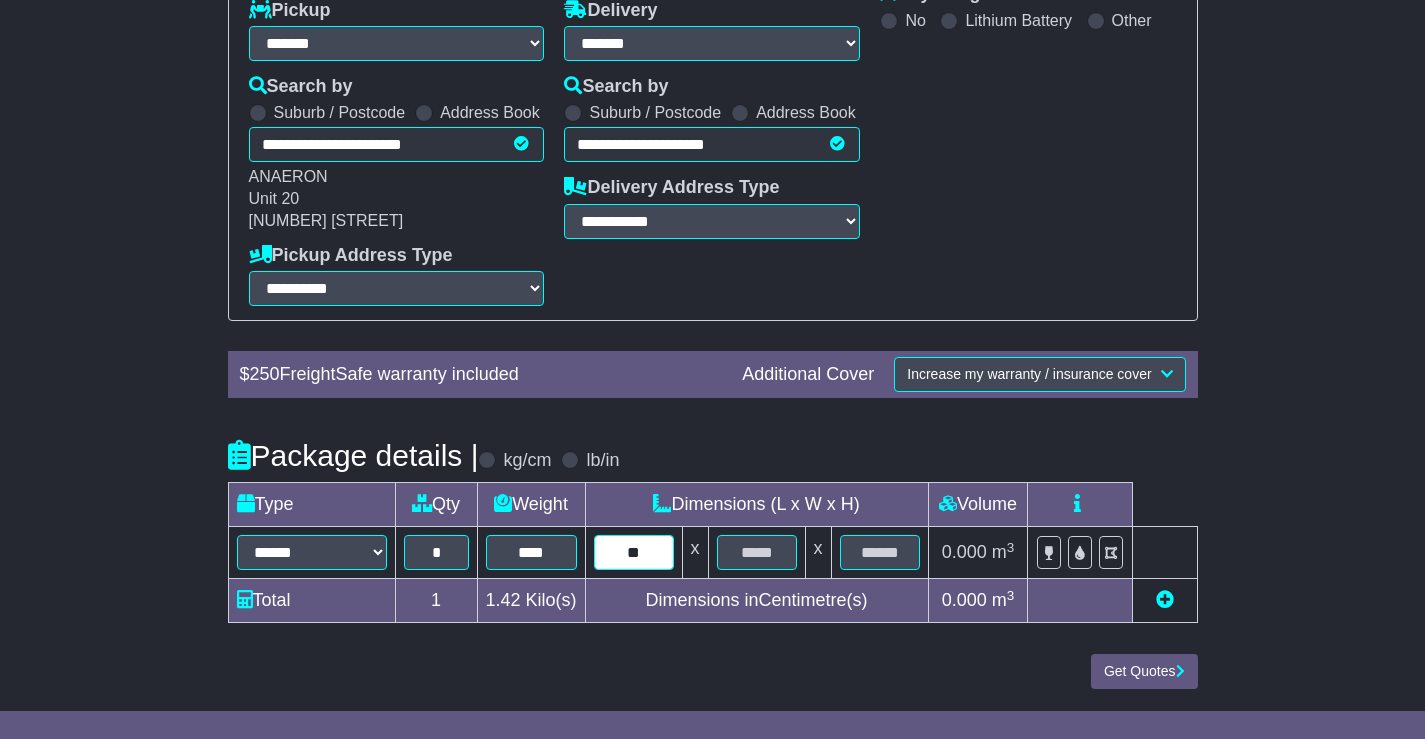 type on "**" 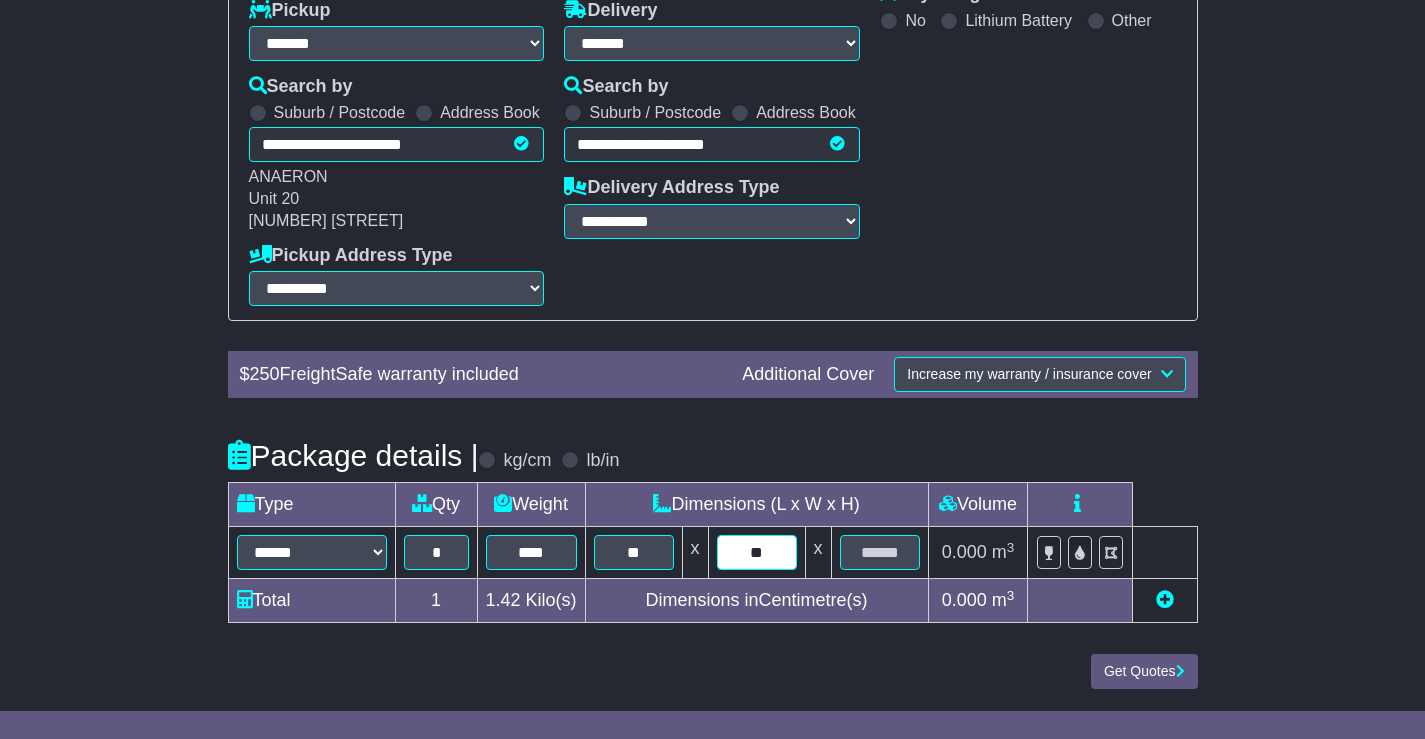 type on "**" 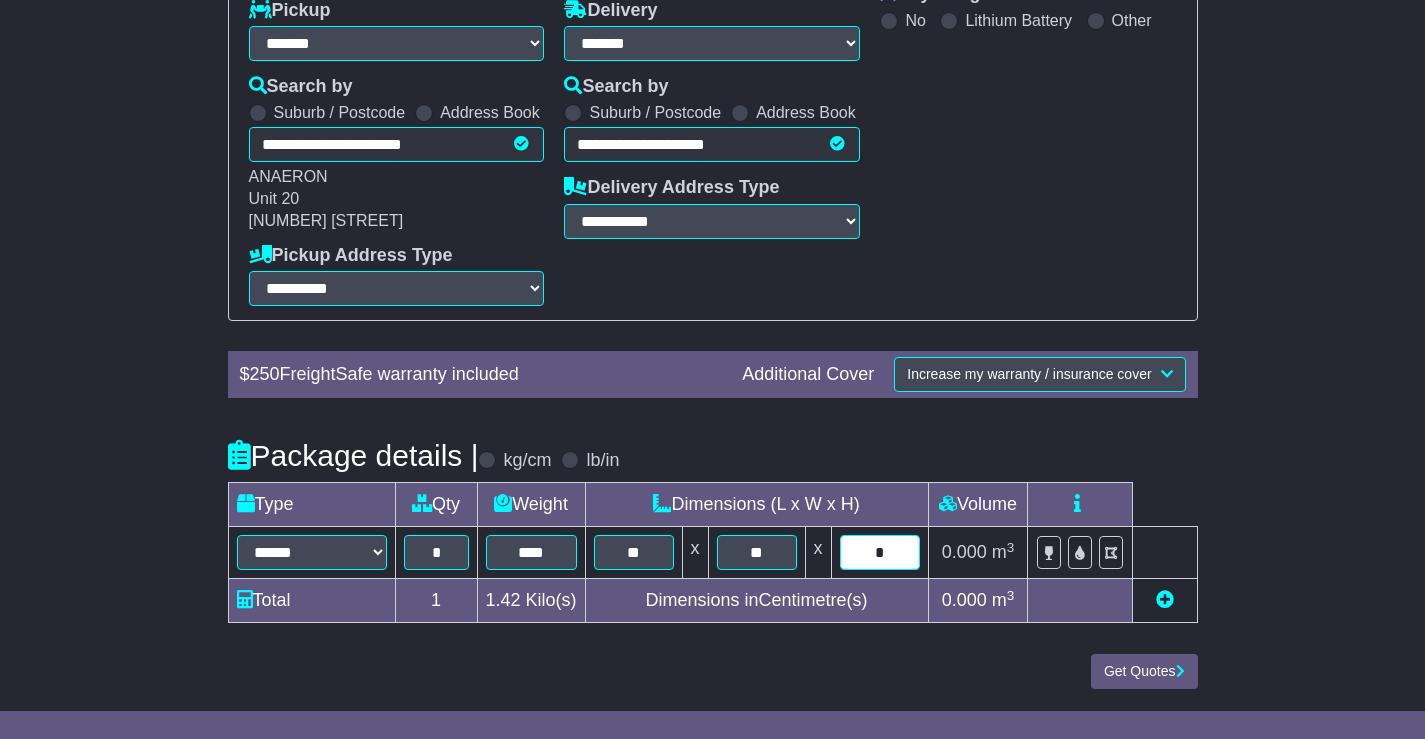 type on "*" 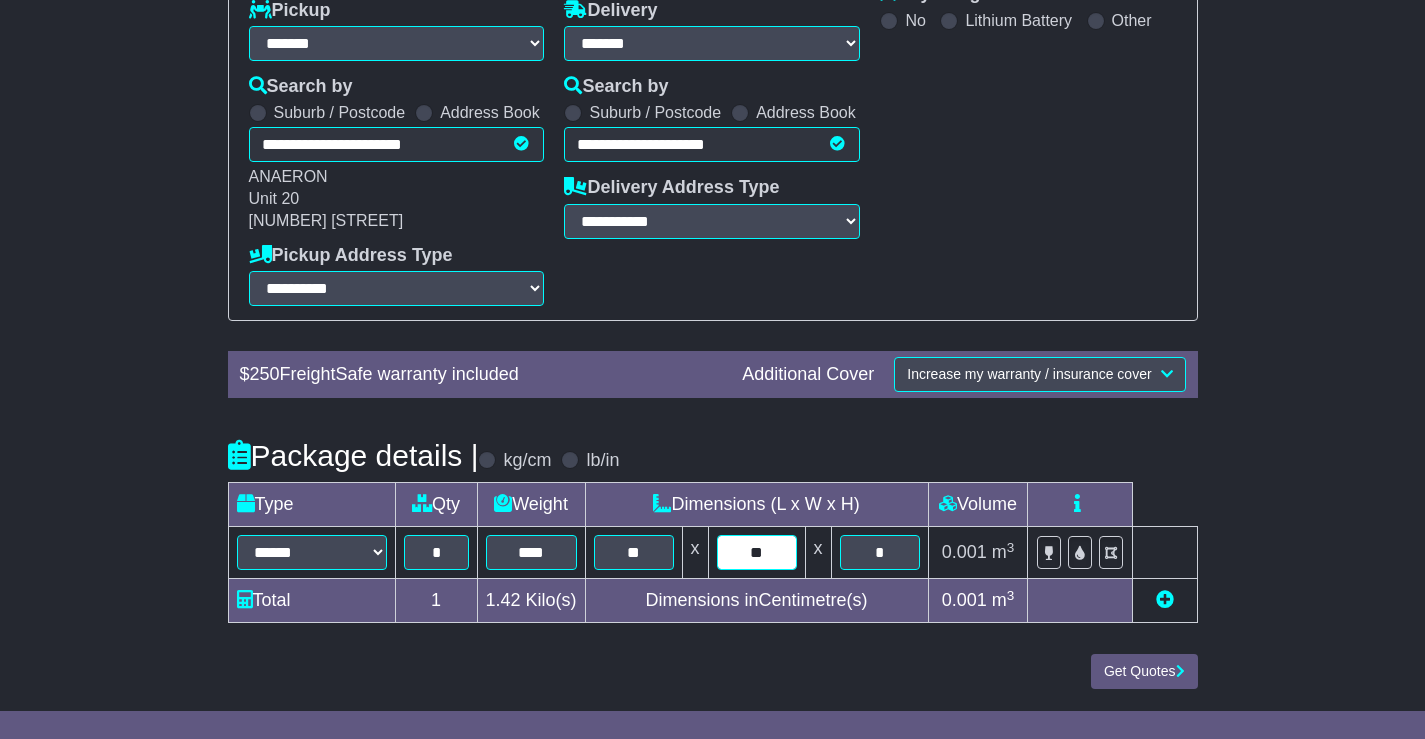 type on "**" 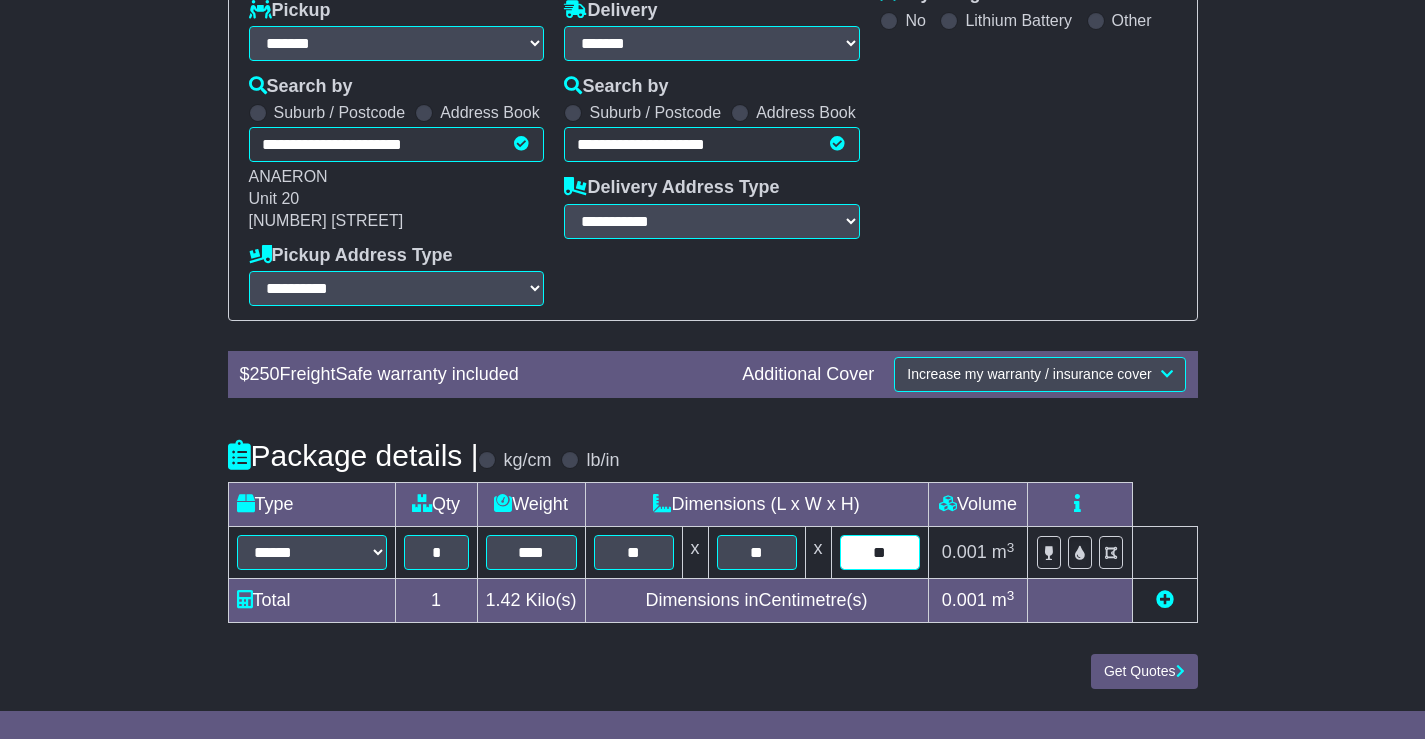 type on "**" 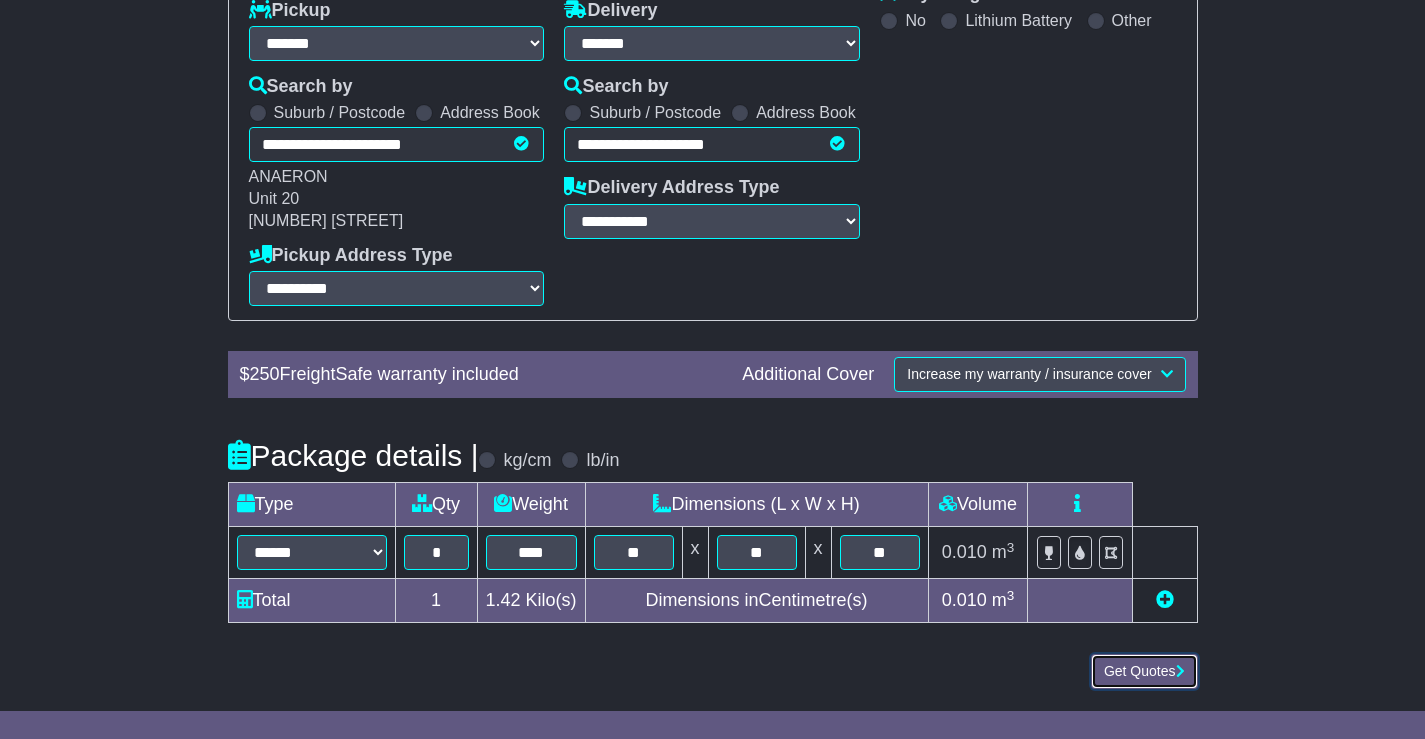 type 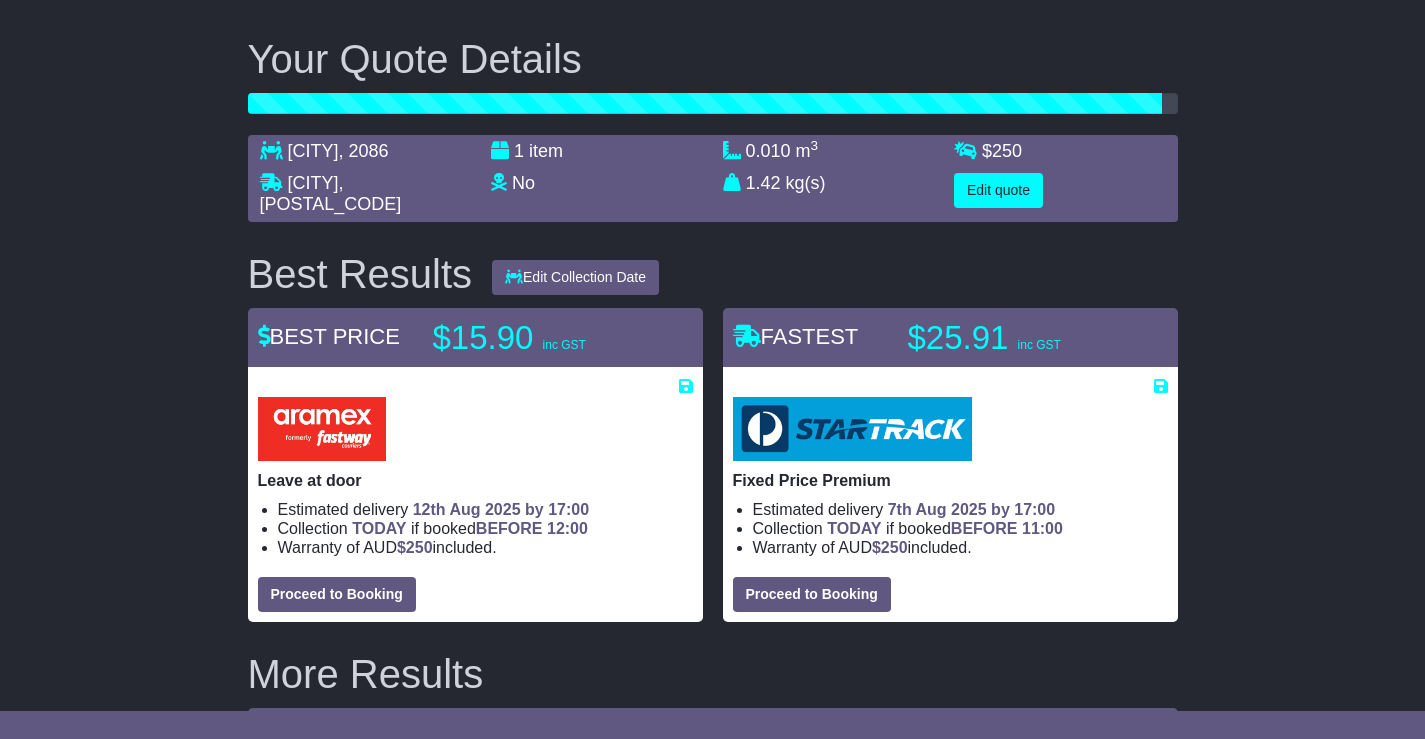 scroll, scrollTop: 200, scrollLeft: 0, axis: vertical 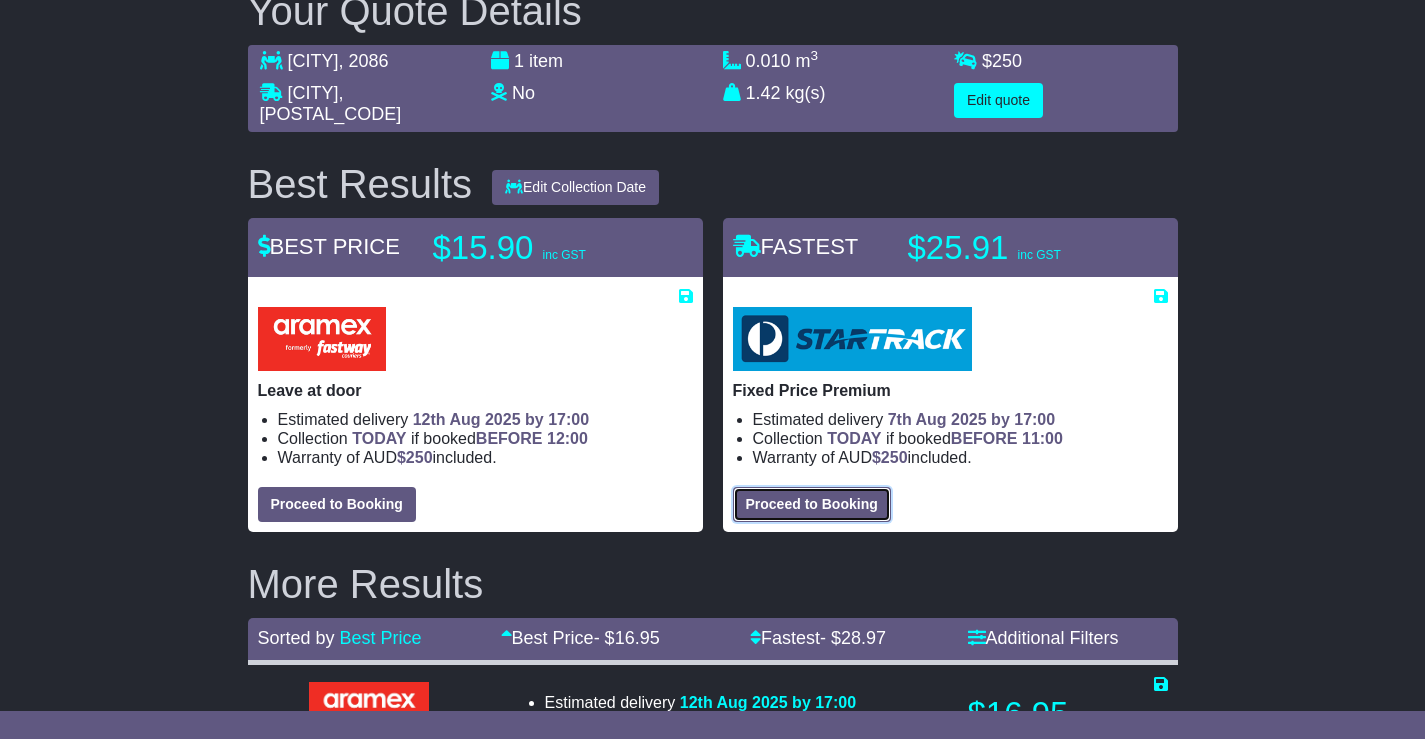 click on "Proceed to Booking" at bounding box center [812, 504] 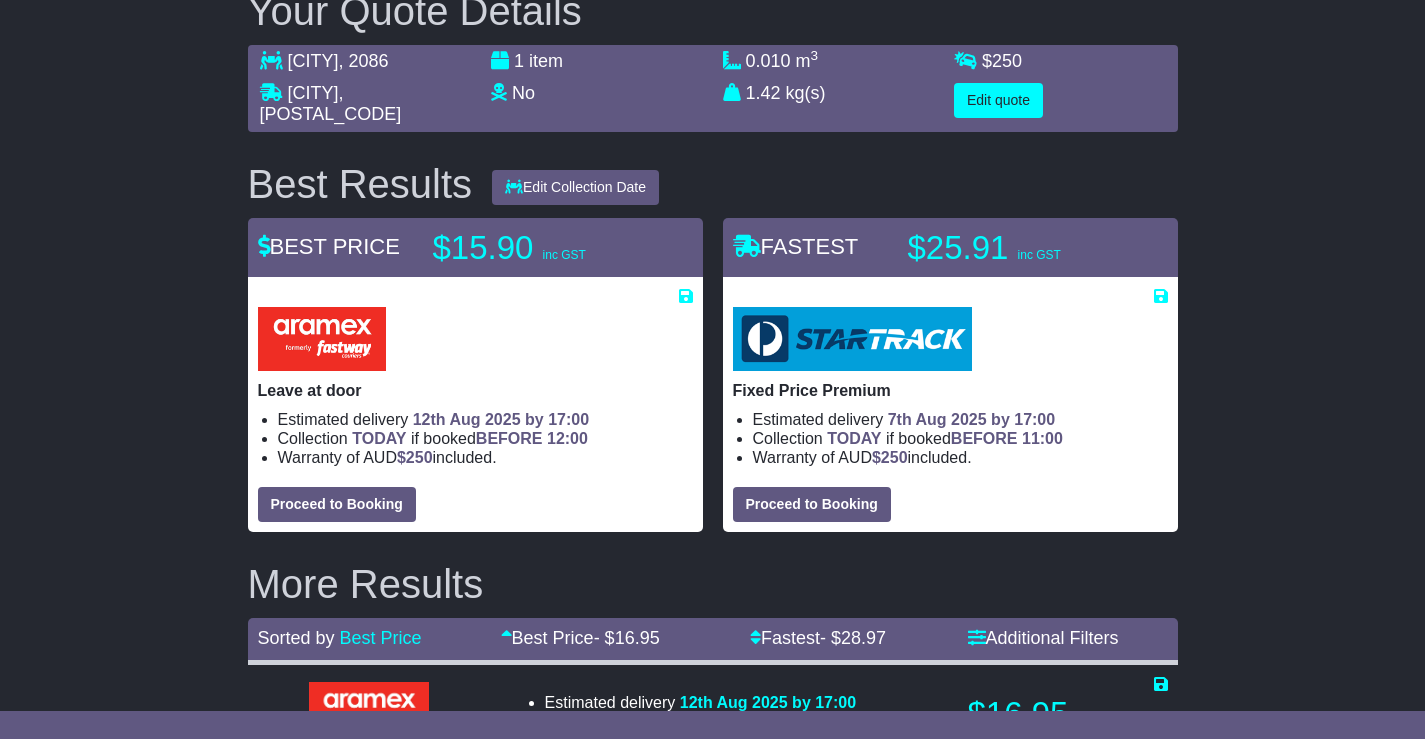 select on "**********" 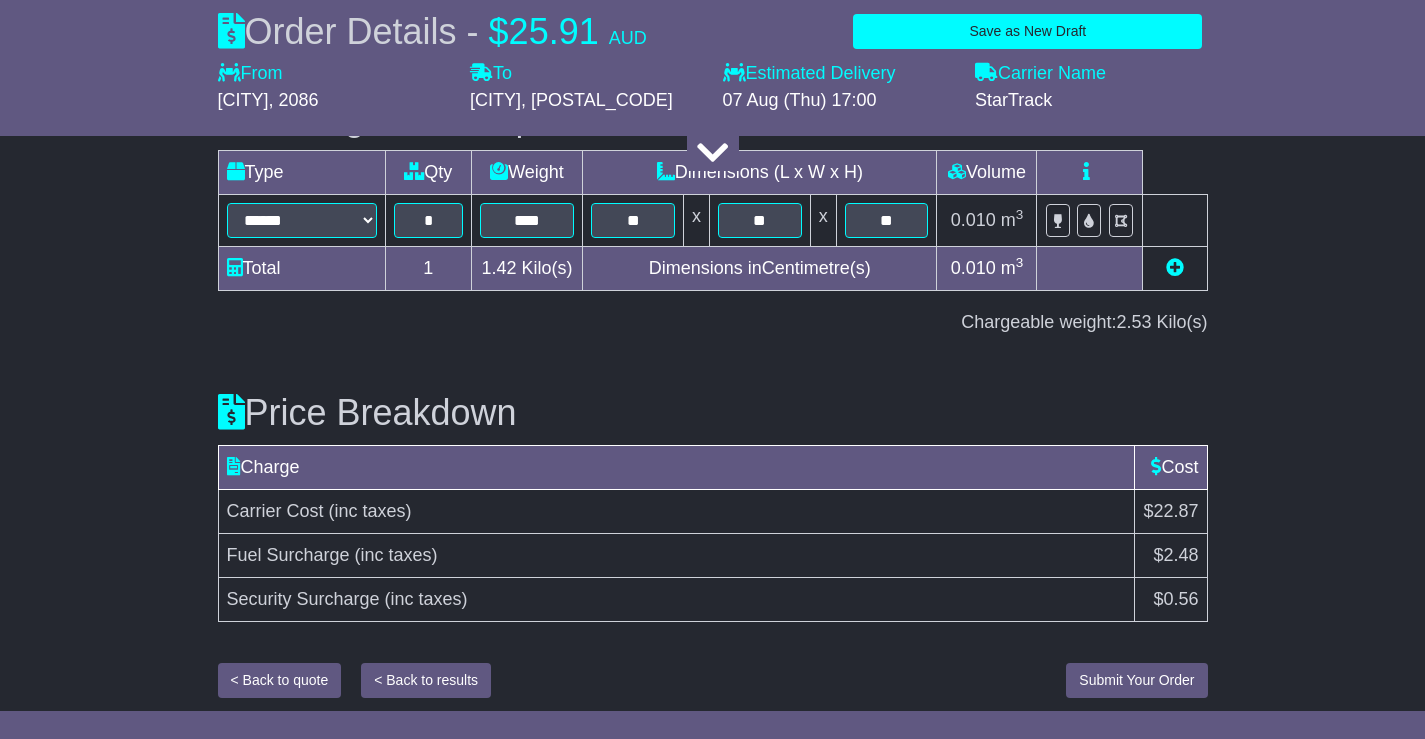 scroll, scrollTop: 2288, scrollLeft: 0, axis: vertical 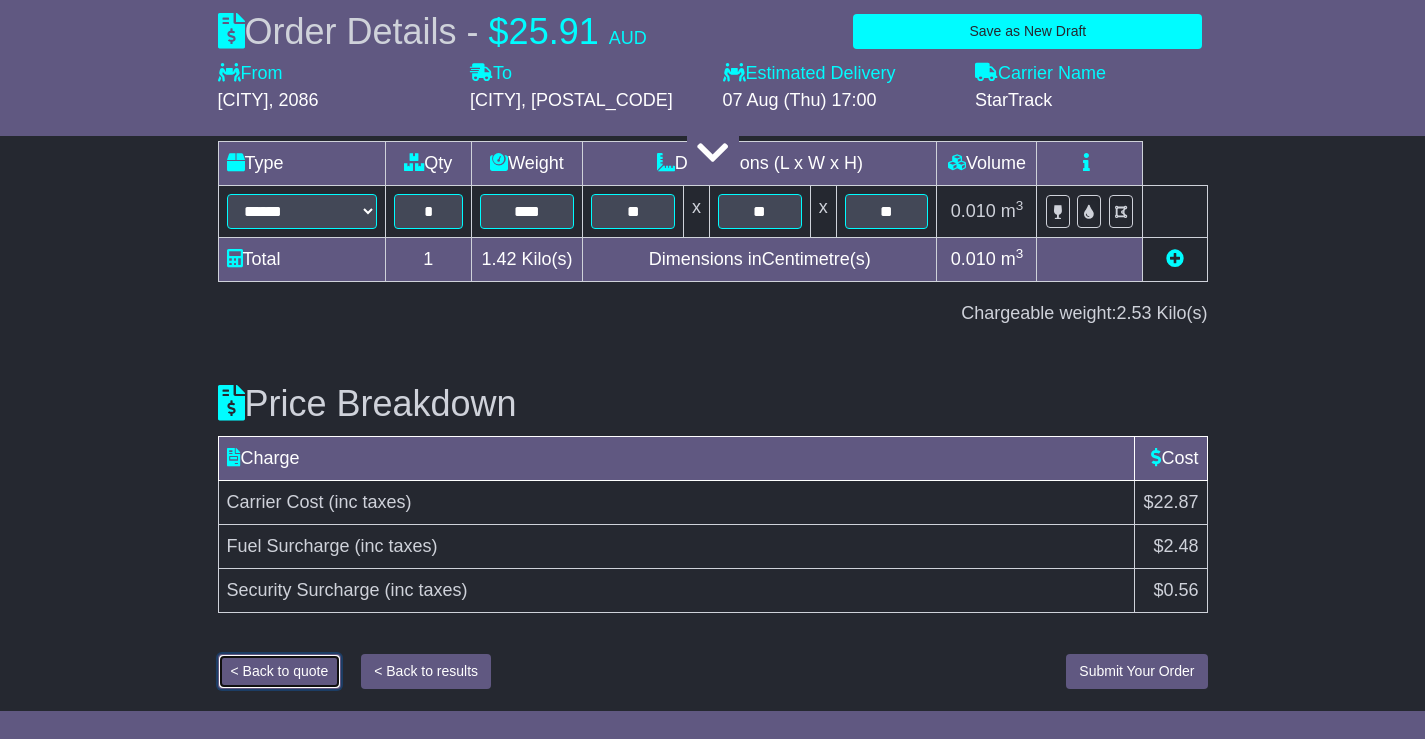 click on "< Back to quote" at bounding box center [280, 671] 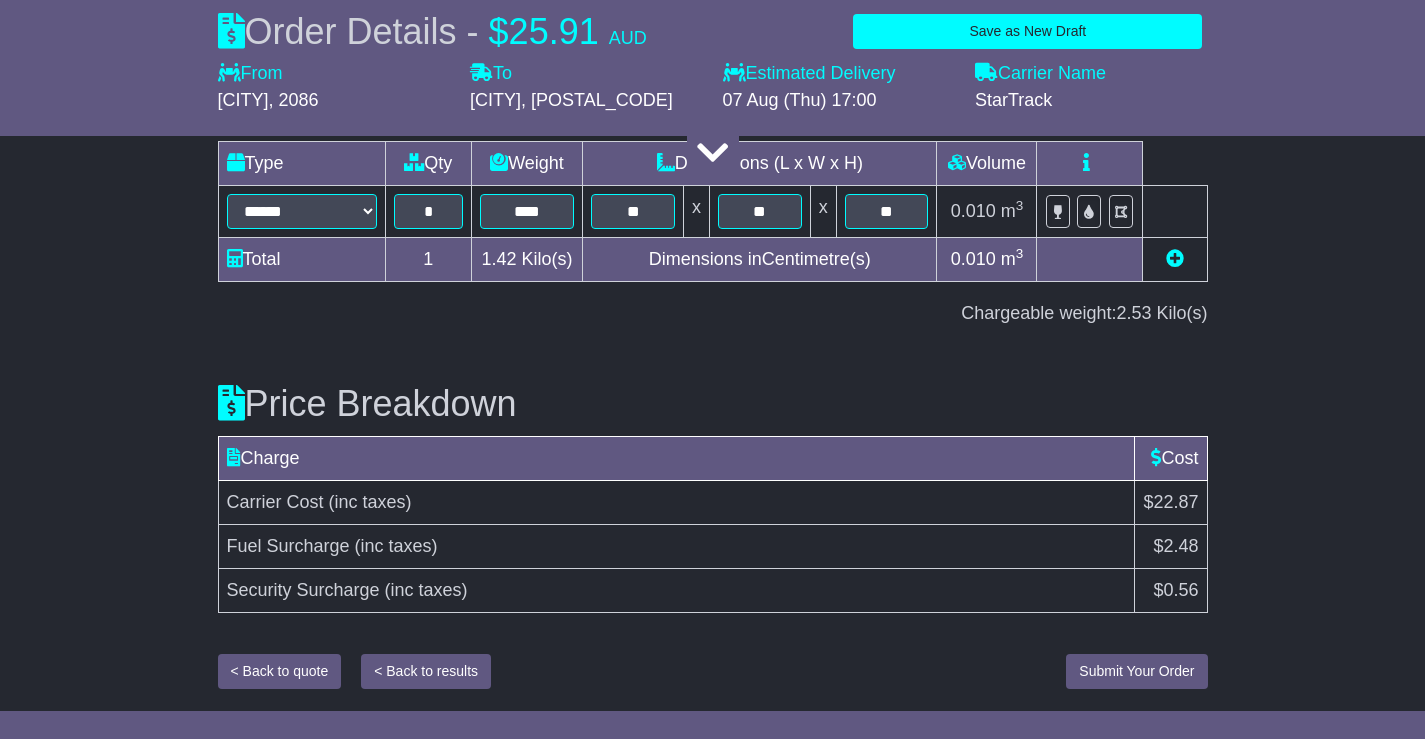 scroll, scrollTop: 341, scrollLeft: 0, axis: vertical 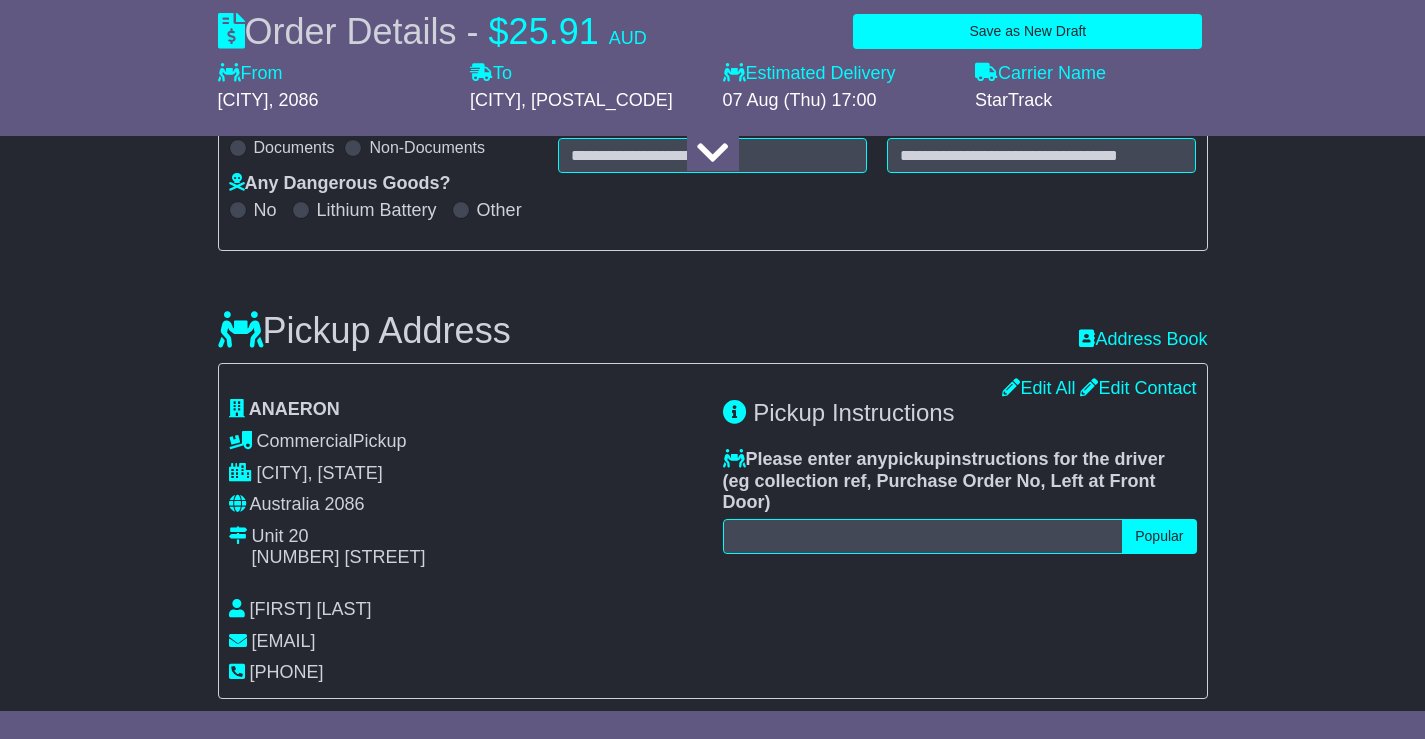 select on "**" 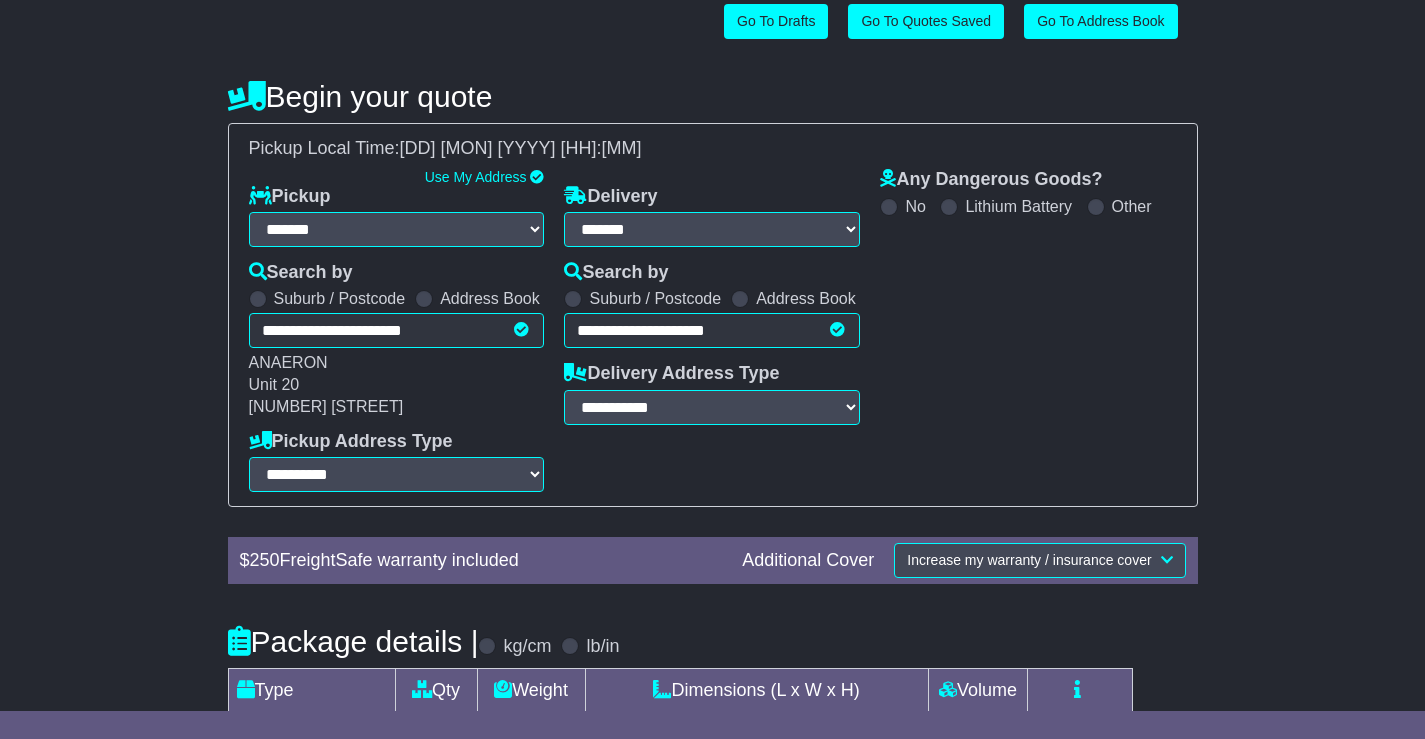 scroll, scrollTop: 341, scrollLeft: 0, axis: vertical 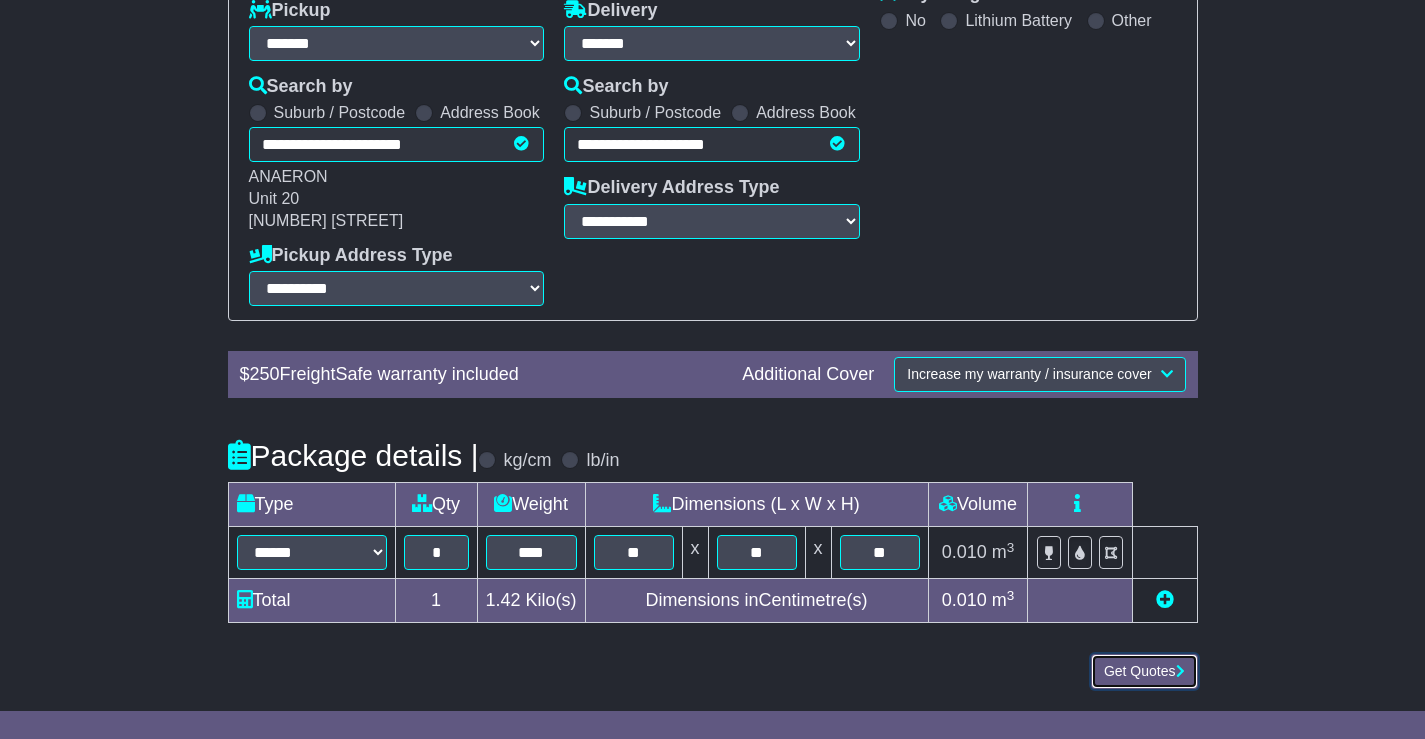 click on "Get Quotes" at bounding box center (1144, 671) 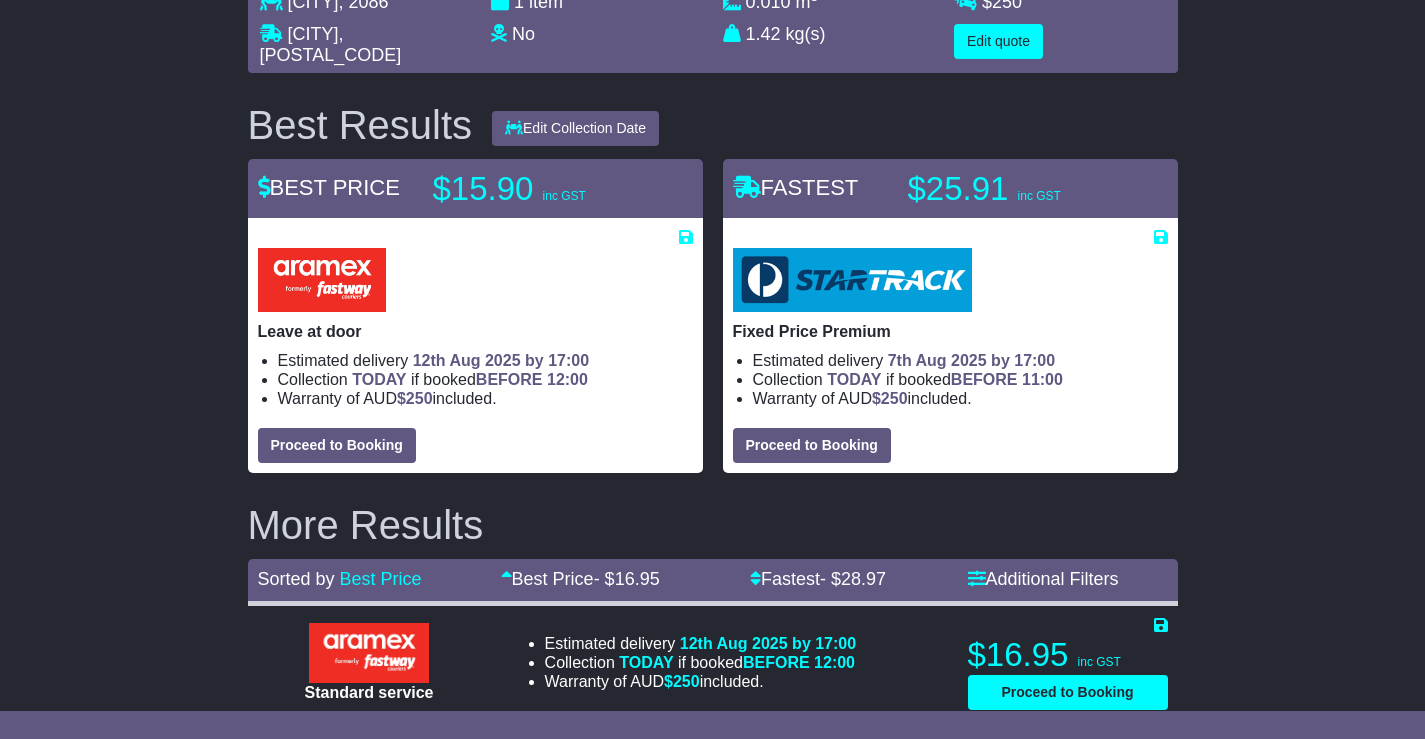 scroll, scrollTop: 258, scrollLeft: 0, axis: vertical 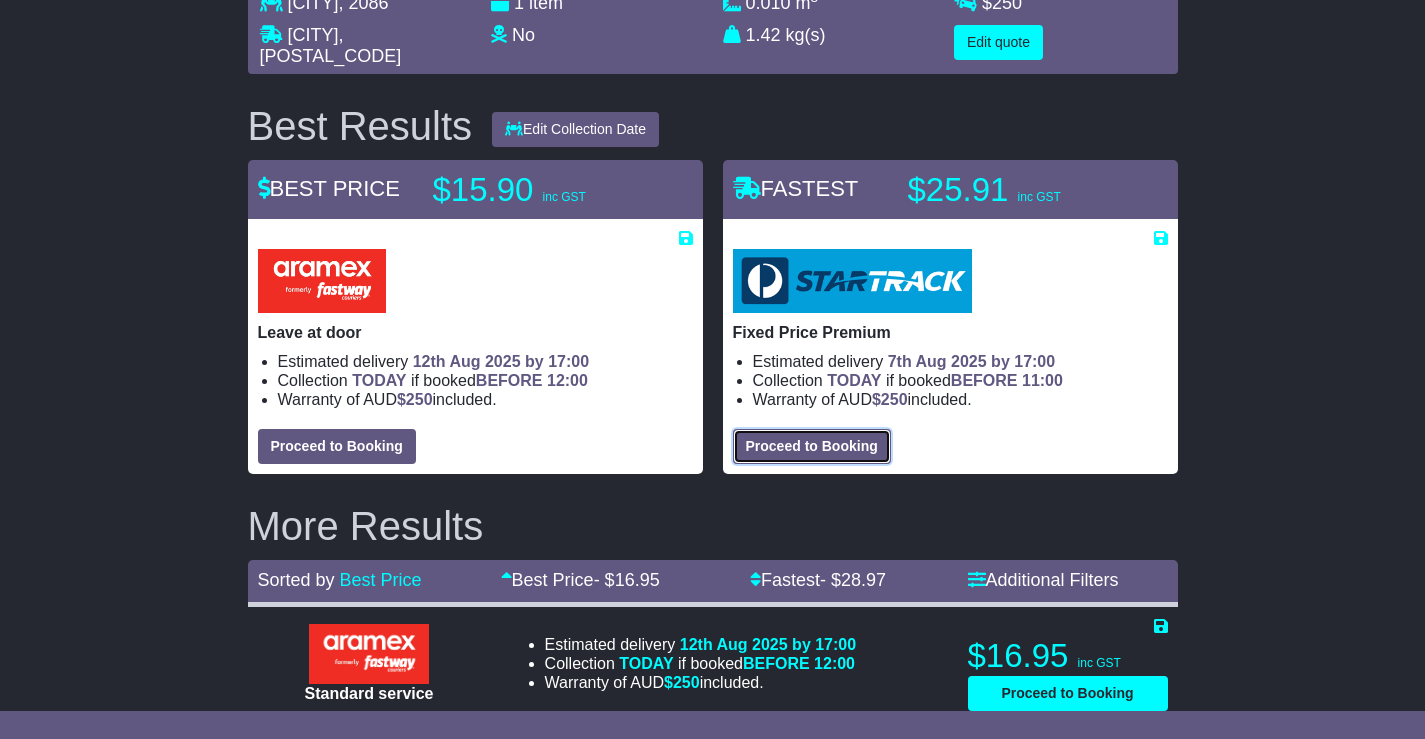 click on "Proceed to Booking" at bounding box center [812, 446] 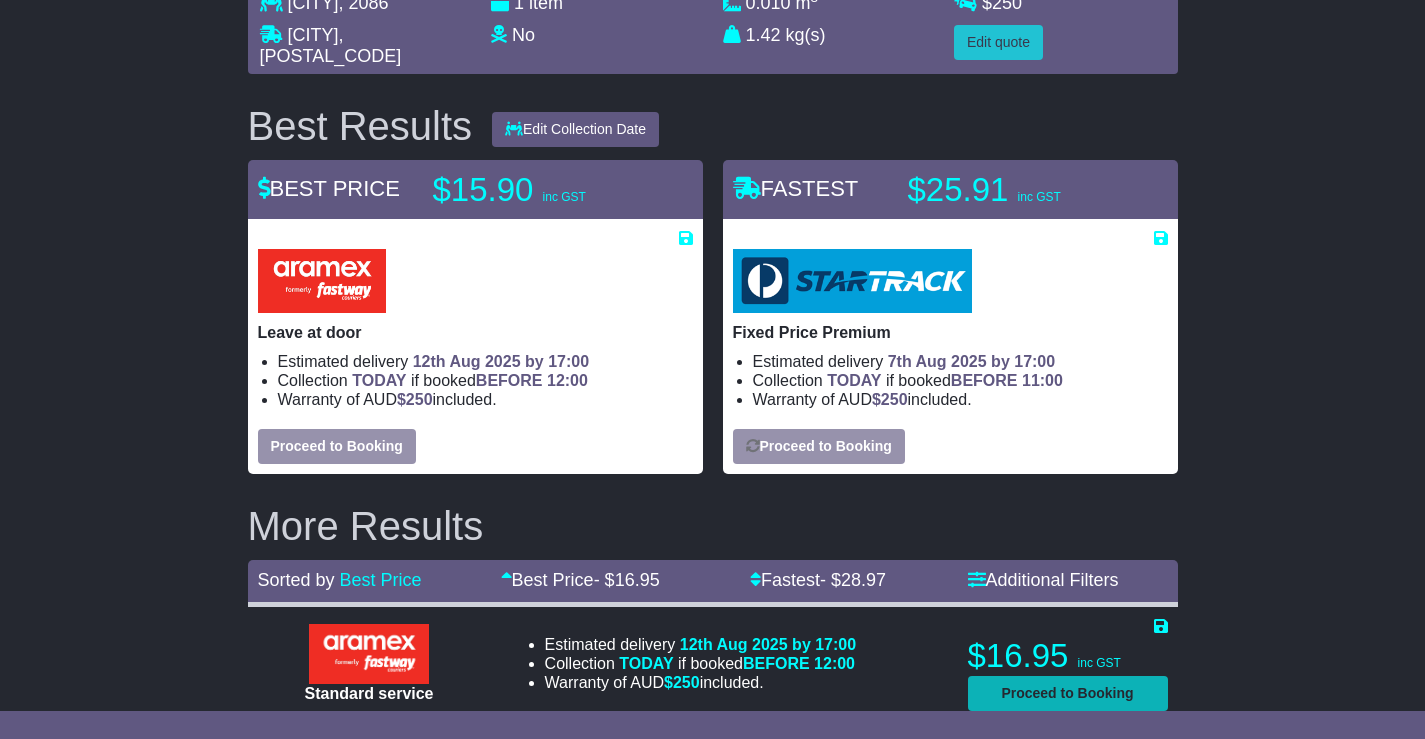 select on "**********" 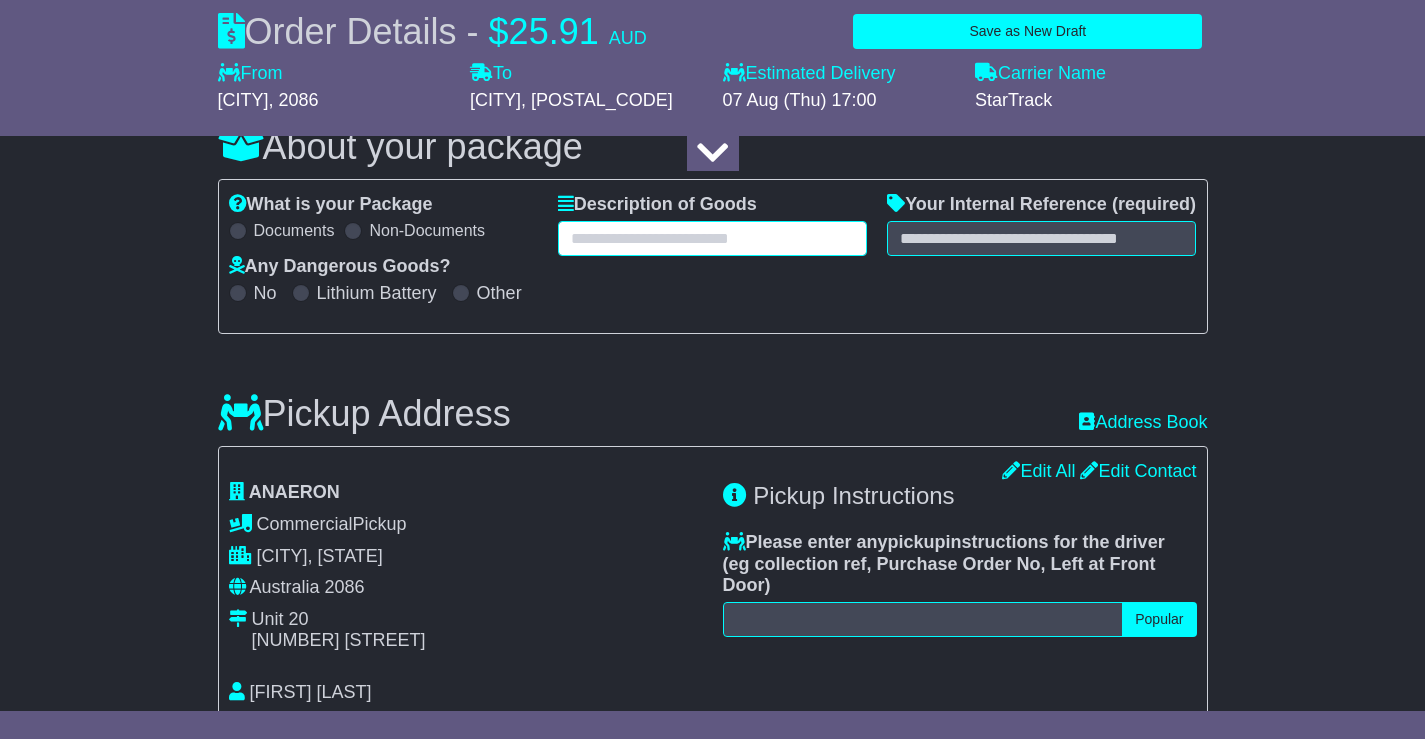 click at bounding box center (712, 238) 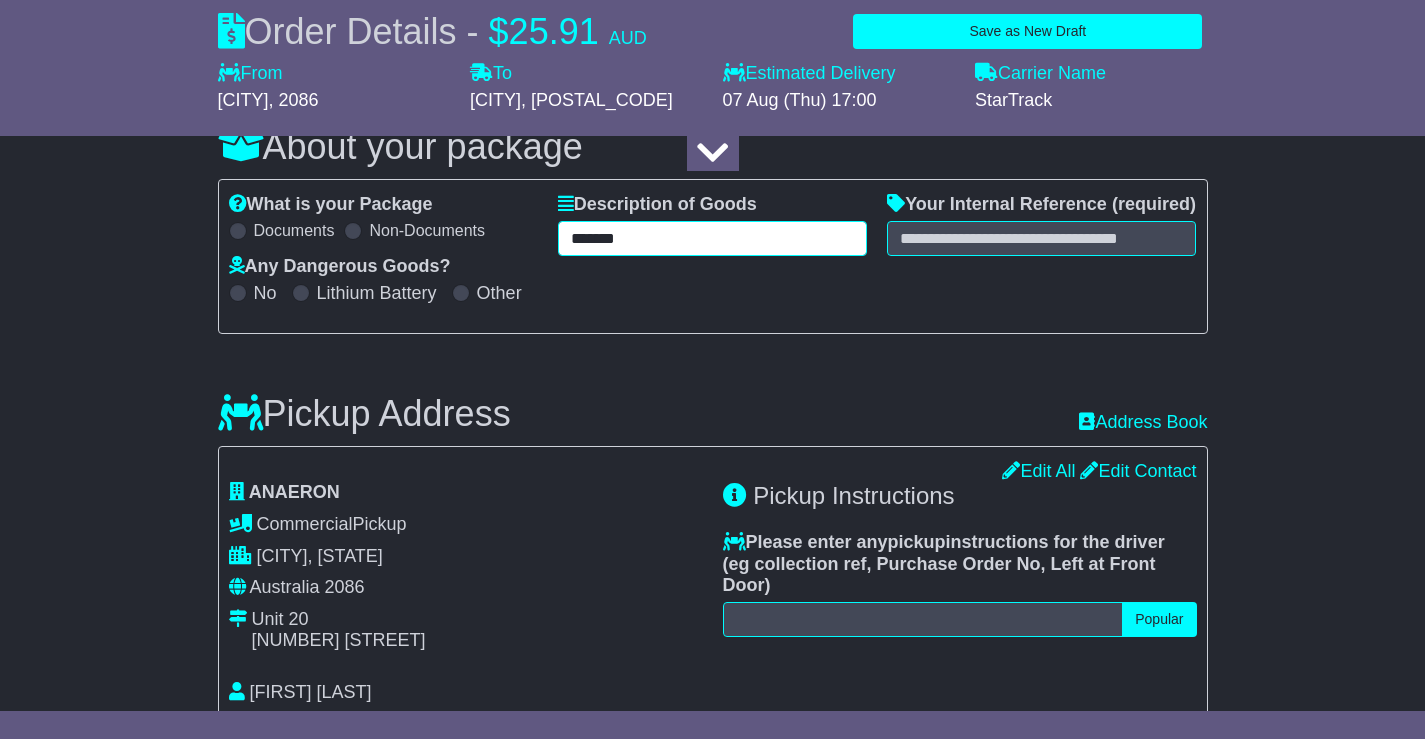 type on "*******" 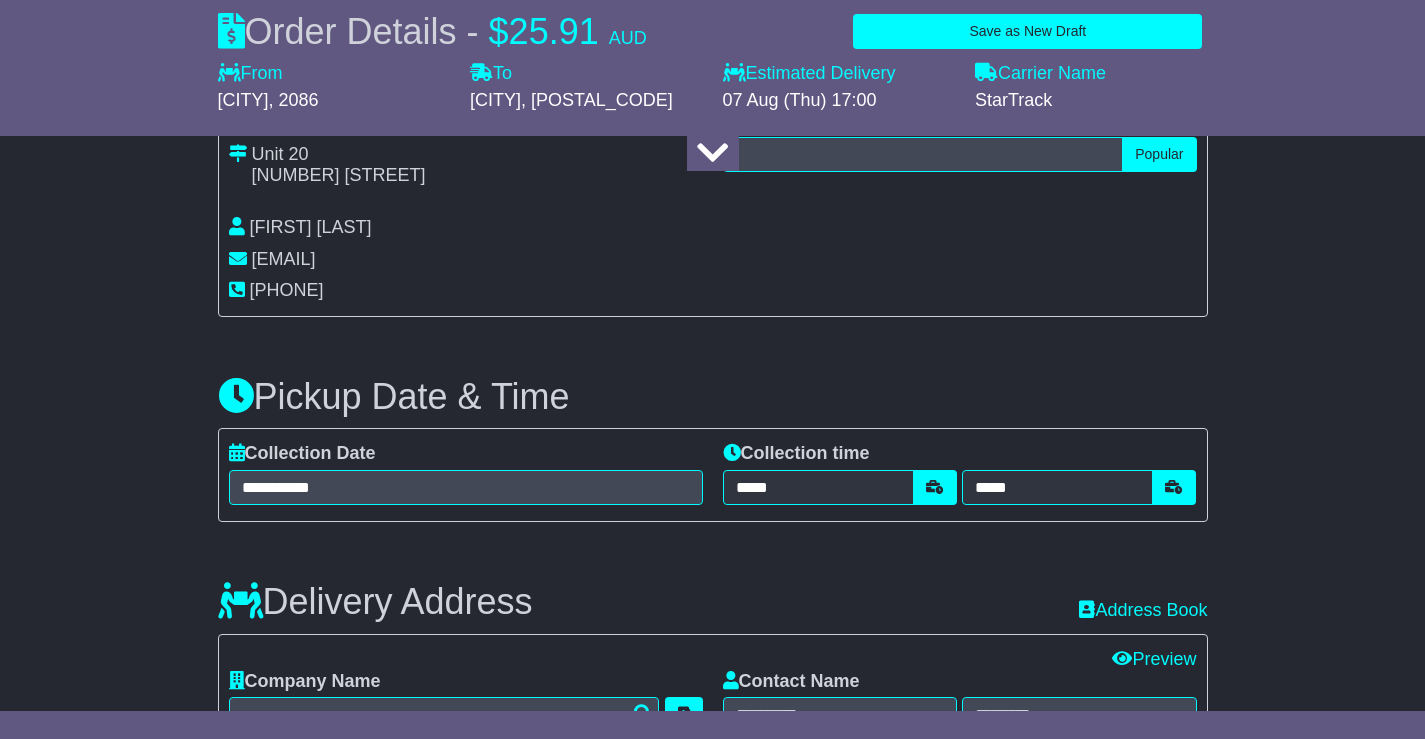 scroll, scrollTop: 758, scrollLeft: 0, axis: vertical 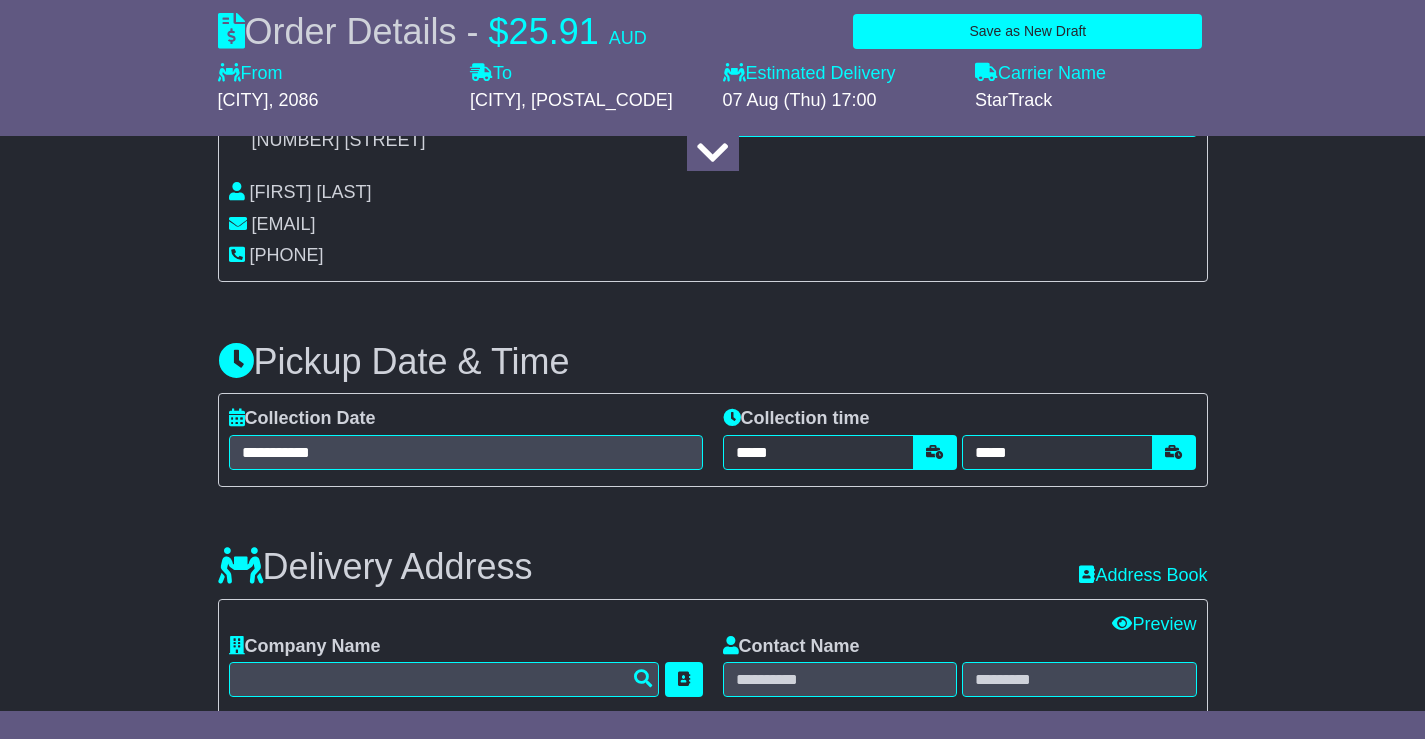 type on "**********" 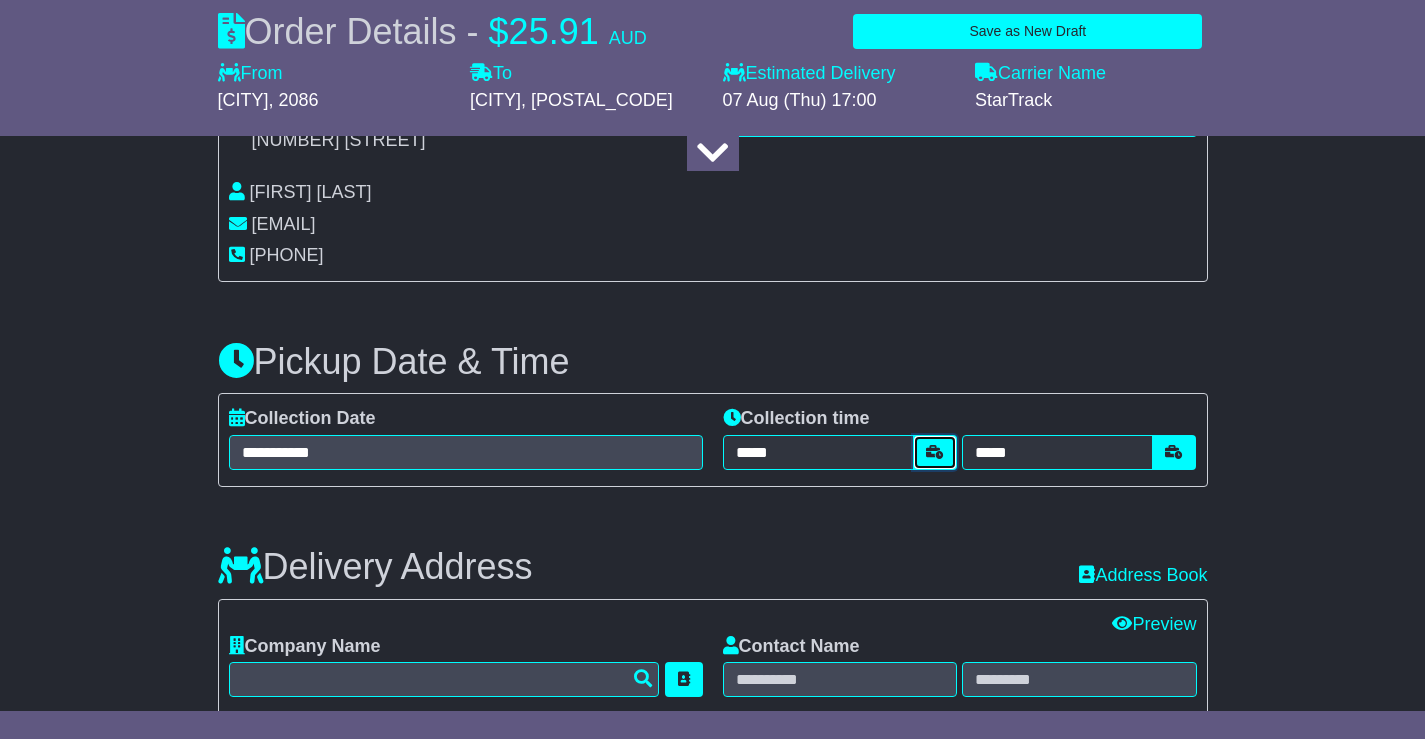 click at bounding box center [935, 452] 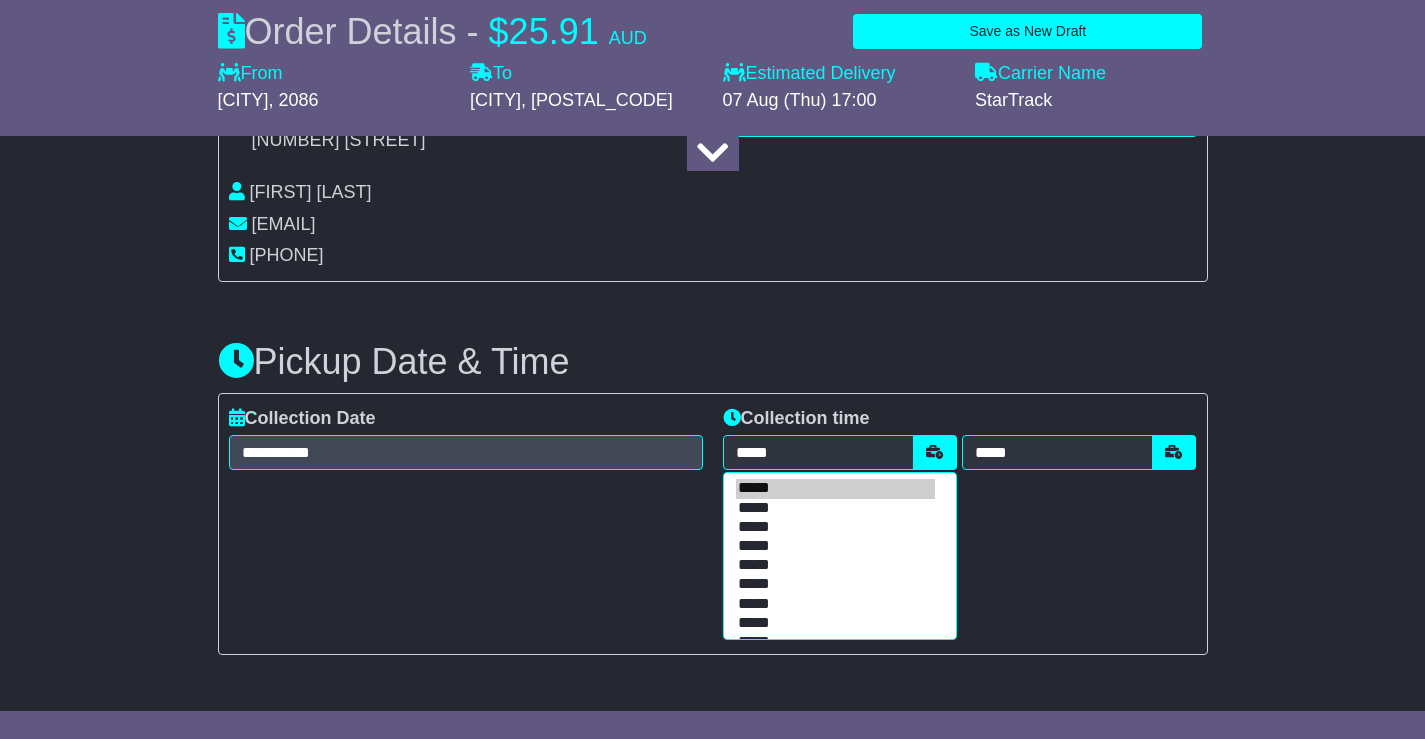click on "*****" at bounding box center (835, 488) 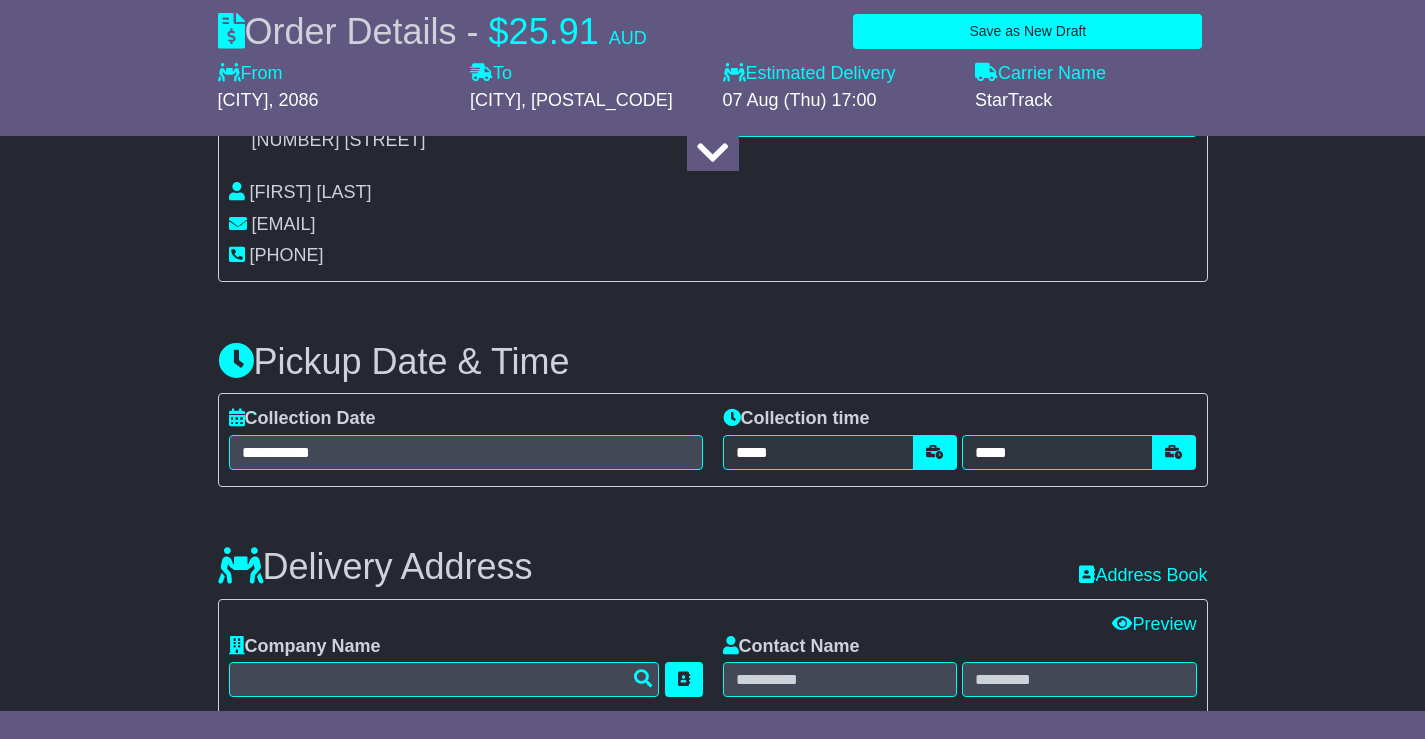 click on "Delivery Address
Recent:
Address Book" at bounding box center [713, 552] 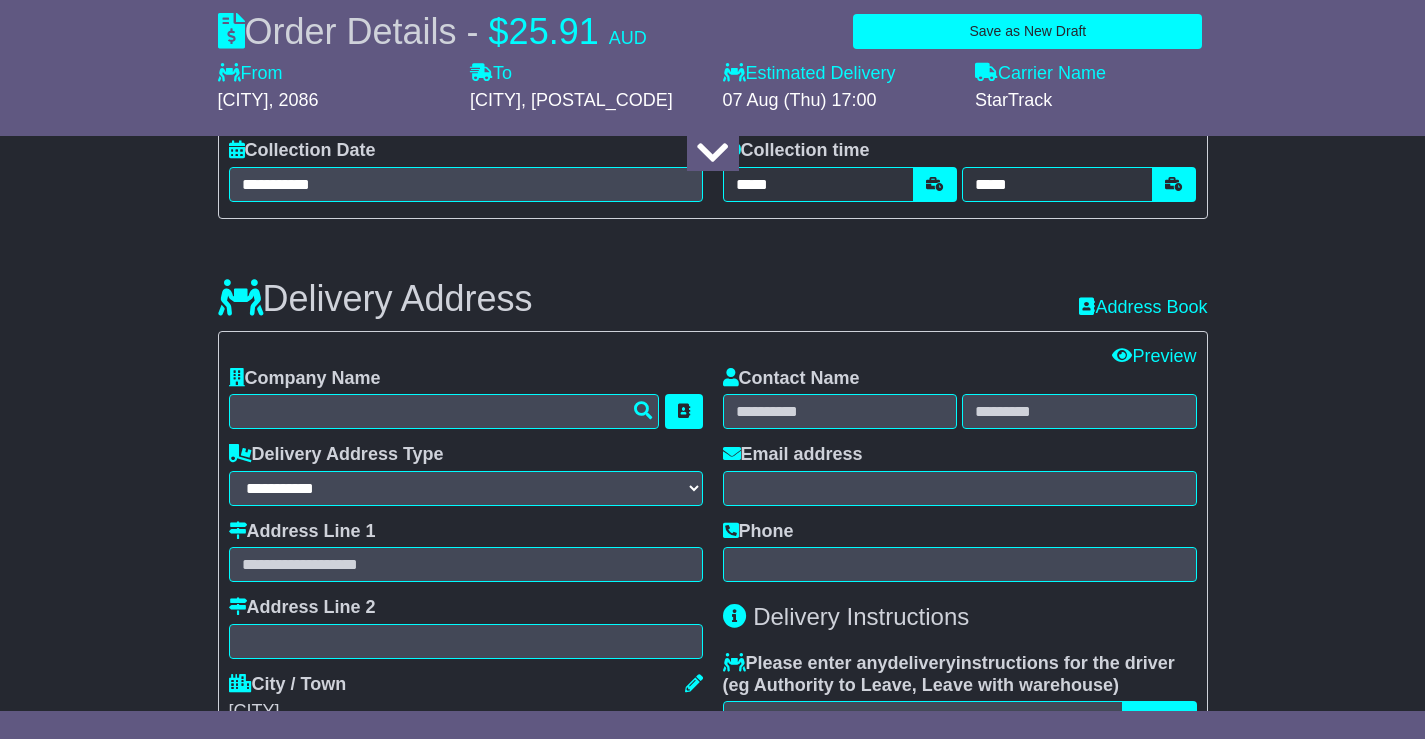scroll, scrollTop: 1258, scrollLeft: 0, axis: vertical 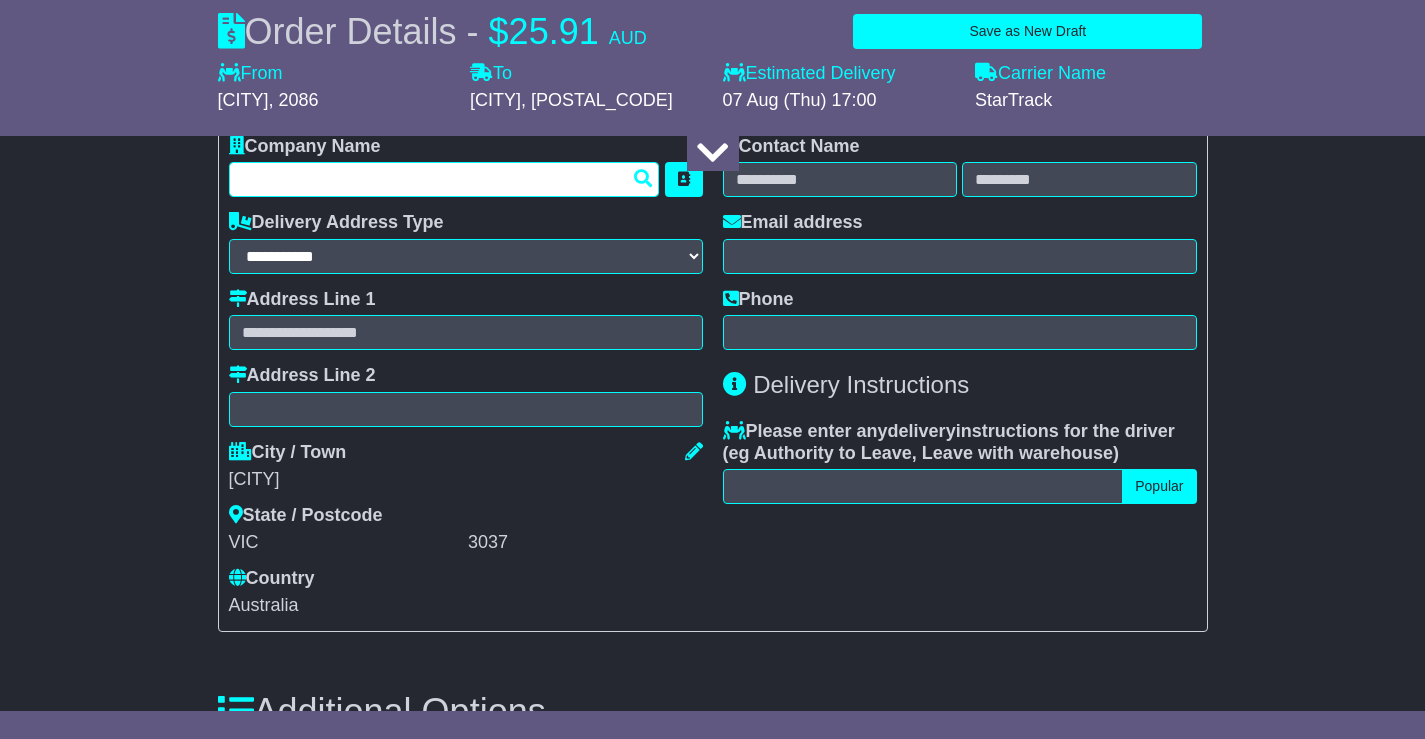 click at bounding box center [444, 179] 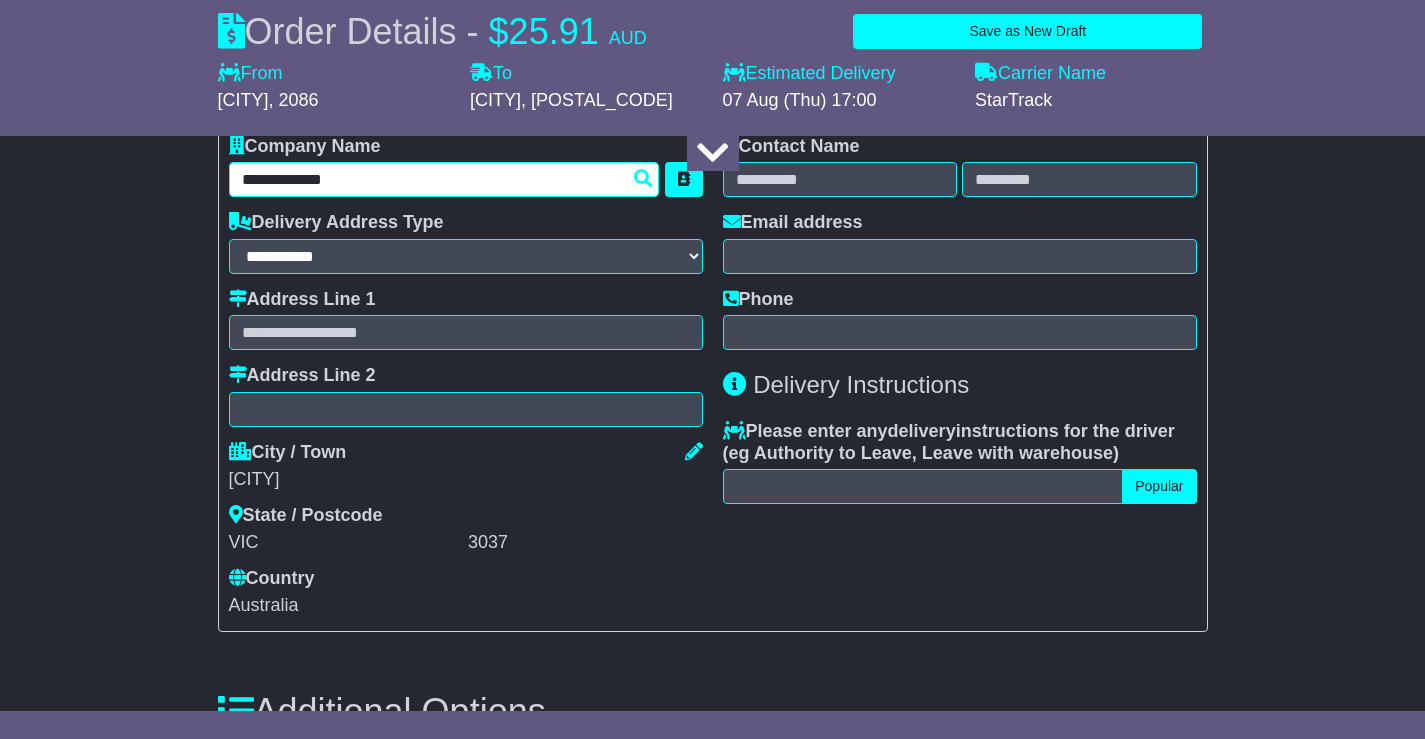 click on "**********" at bounding box center (444, 179) 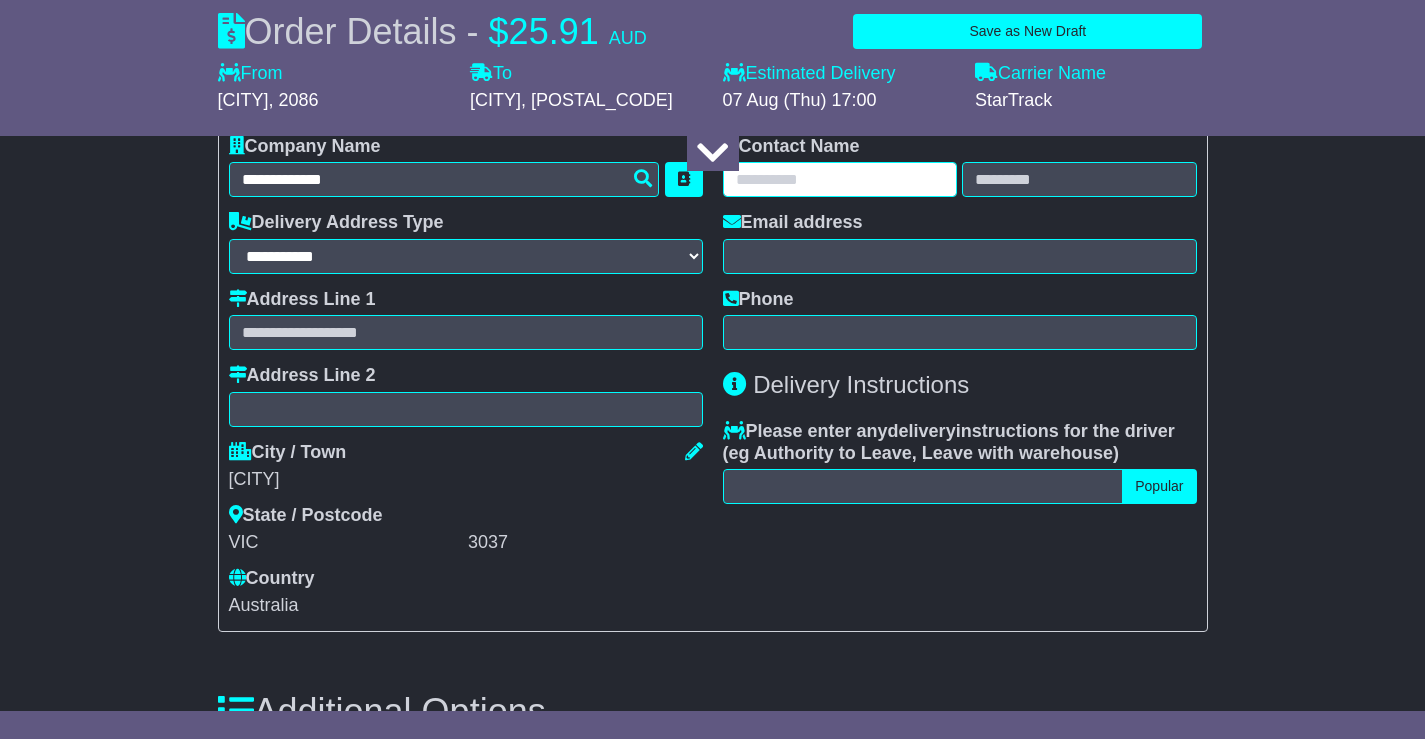 click at bounding box center [840, 179] 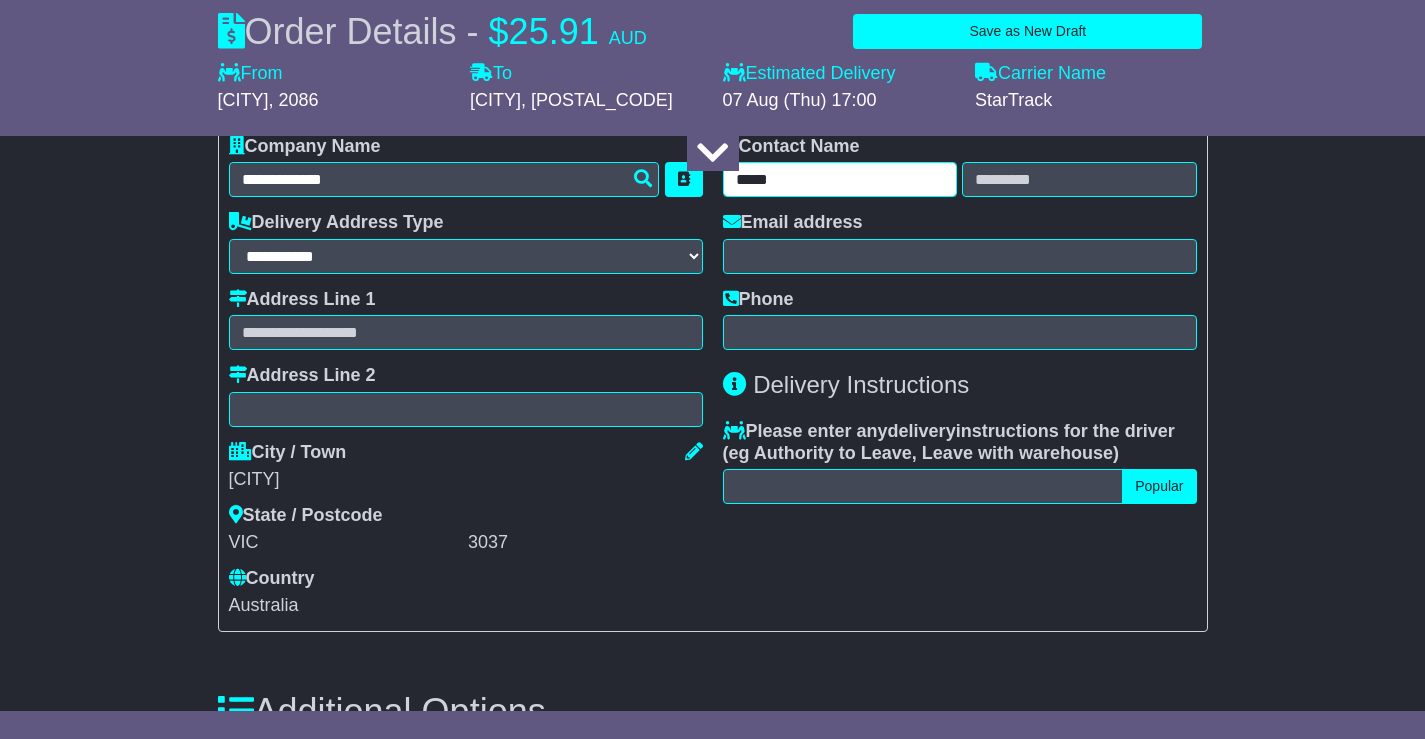 type on "*****" 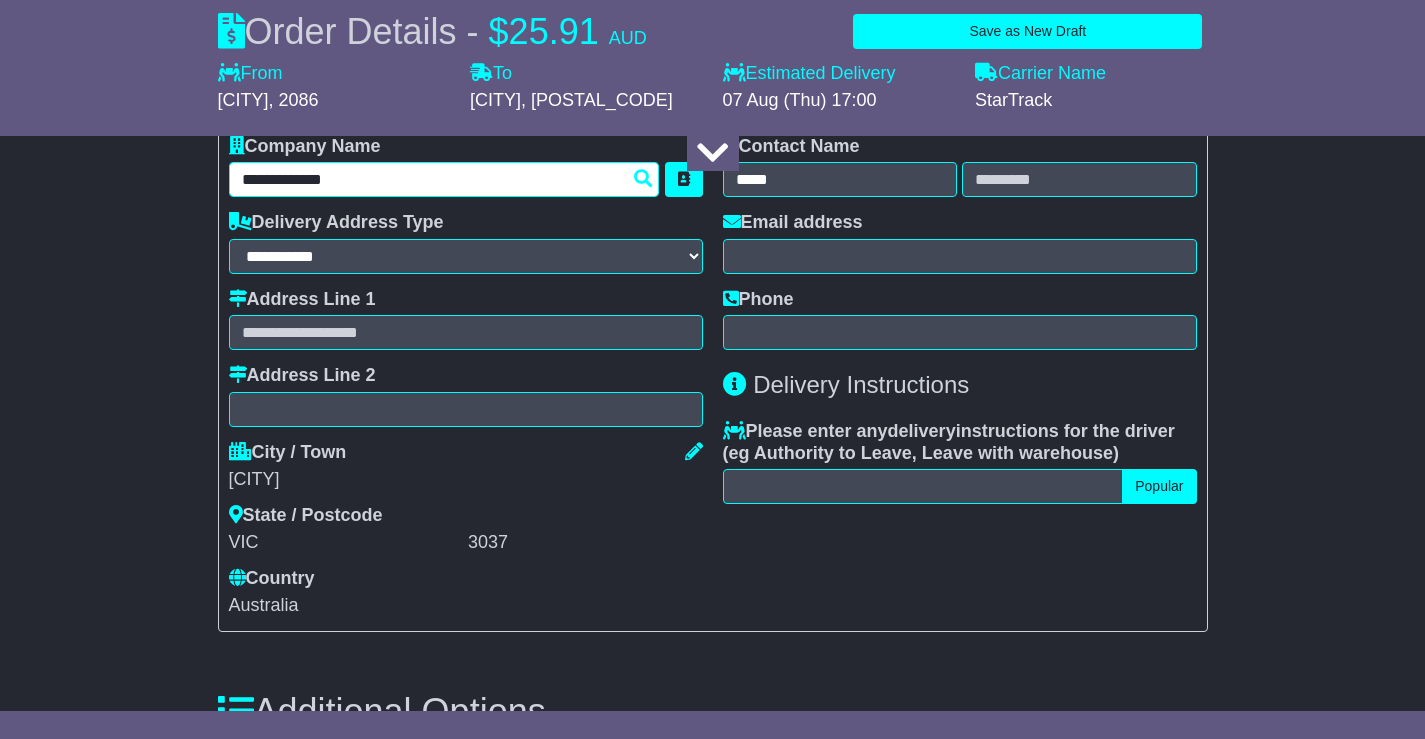 click on "**********" at bounding box center (444, 179) 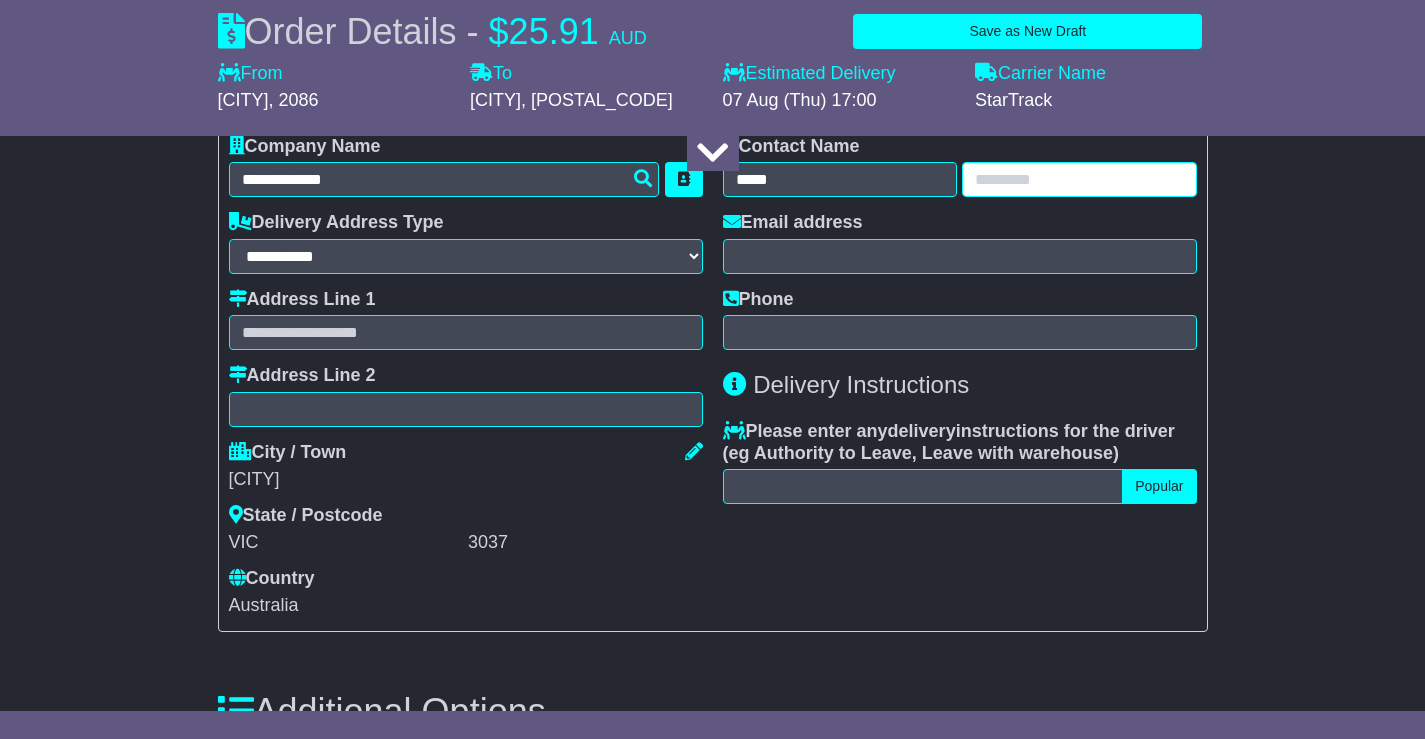 click at bounding box center (1079, 179) 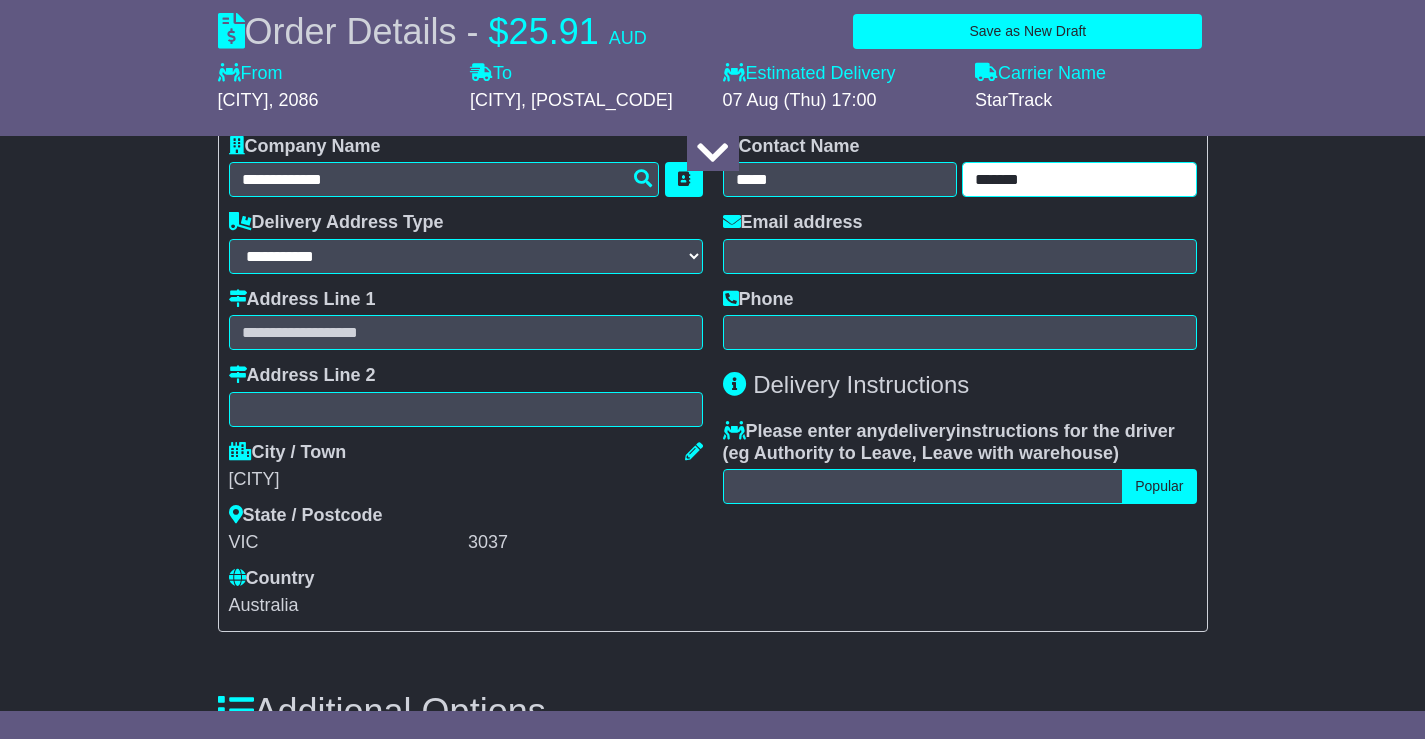 type on "*******" 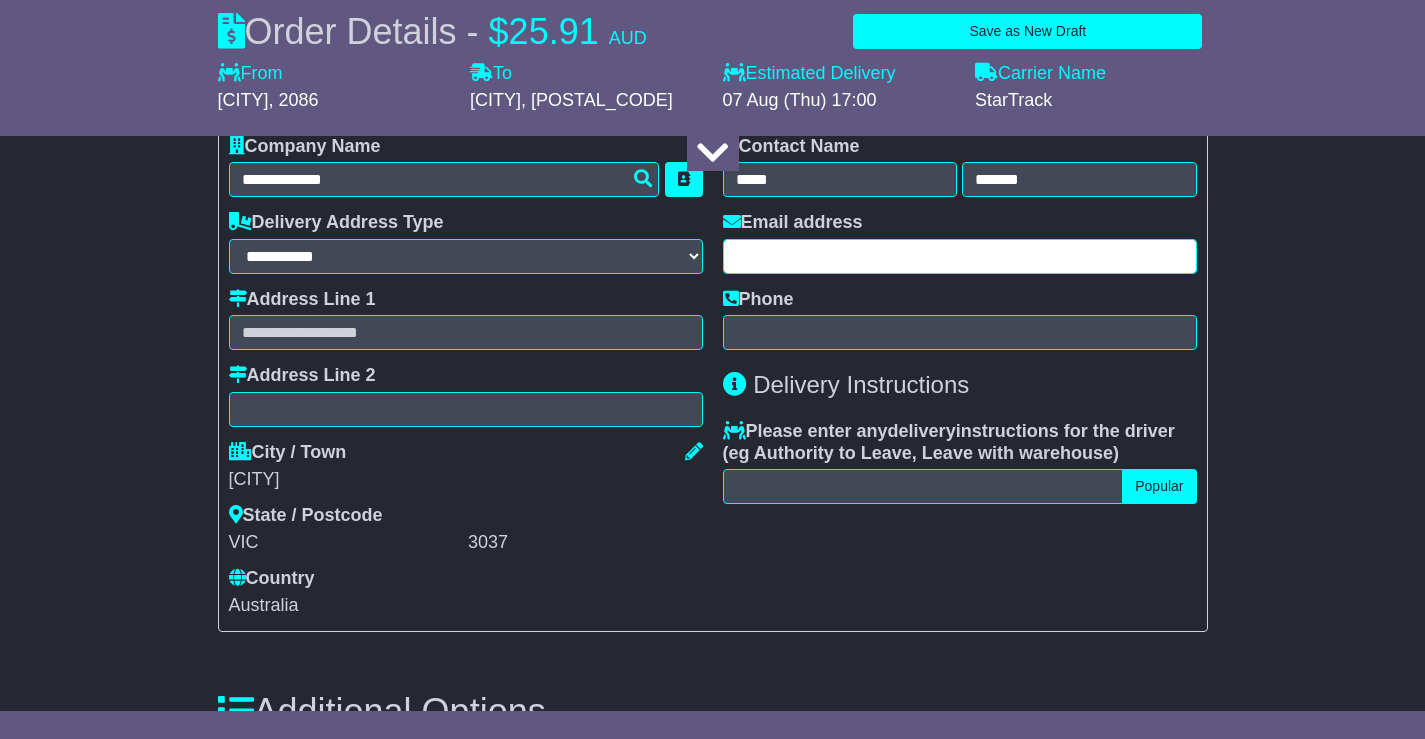 click at bounding box center (960, 256) 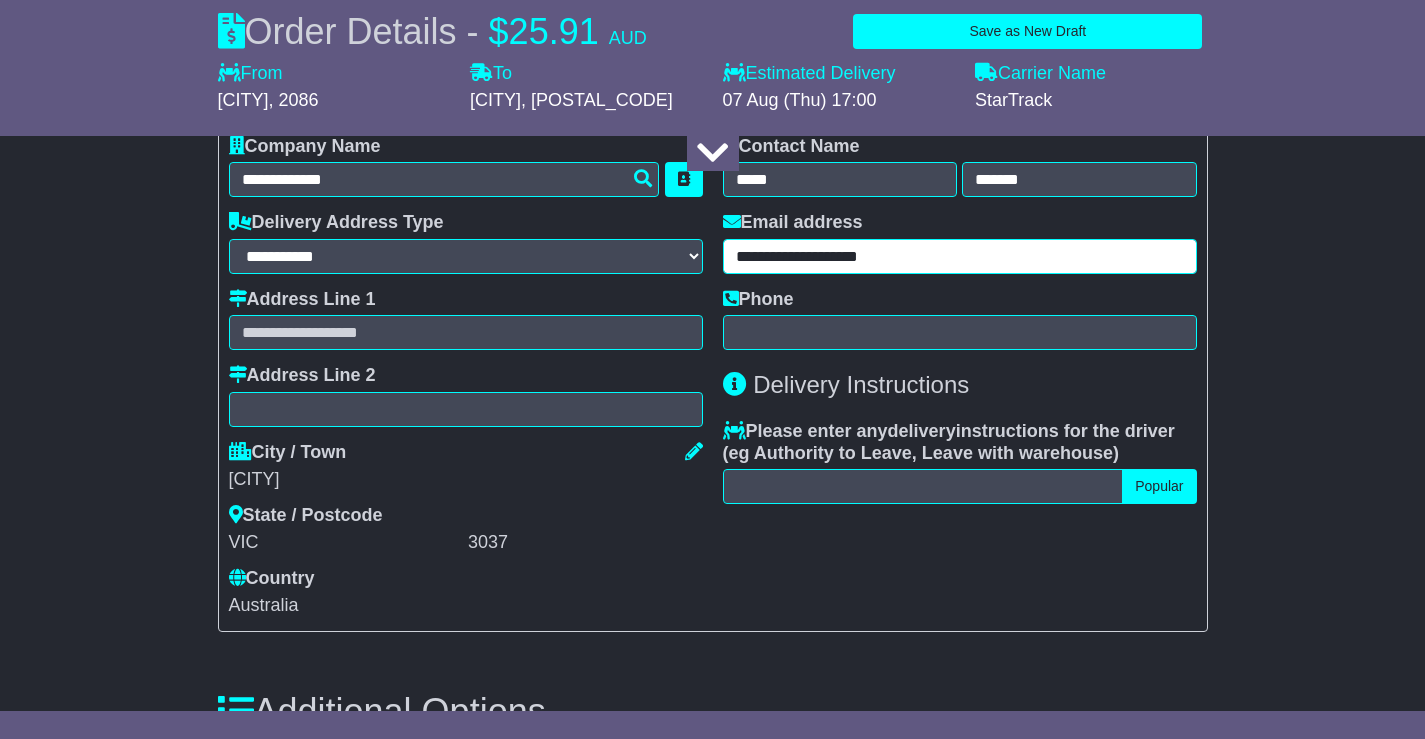 type on "**********" 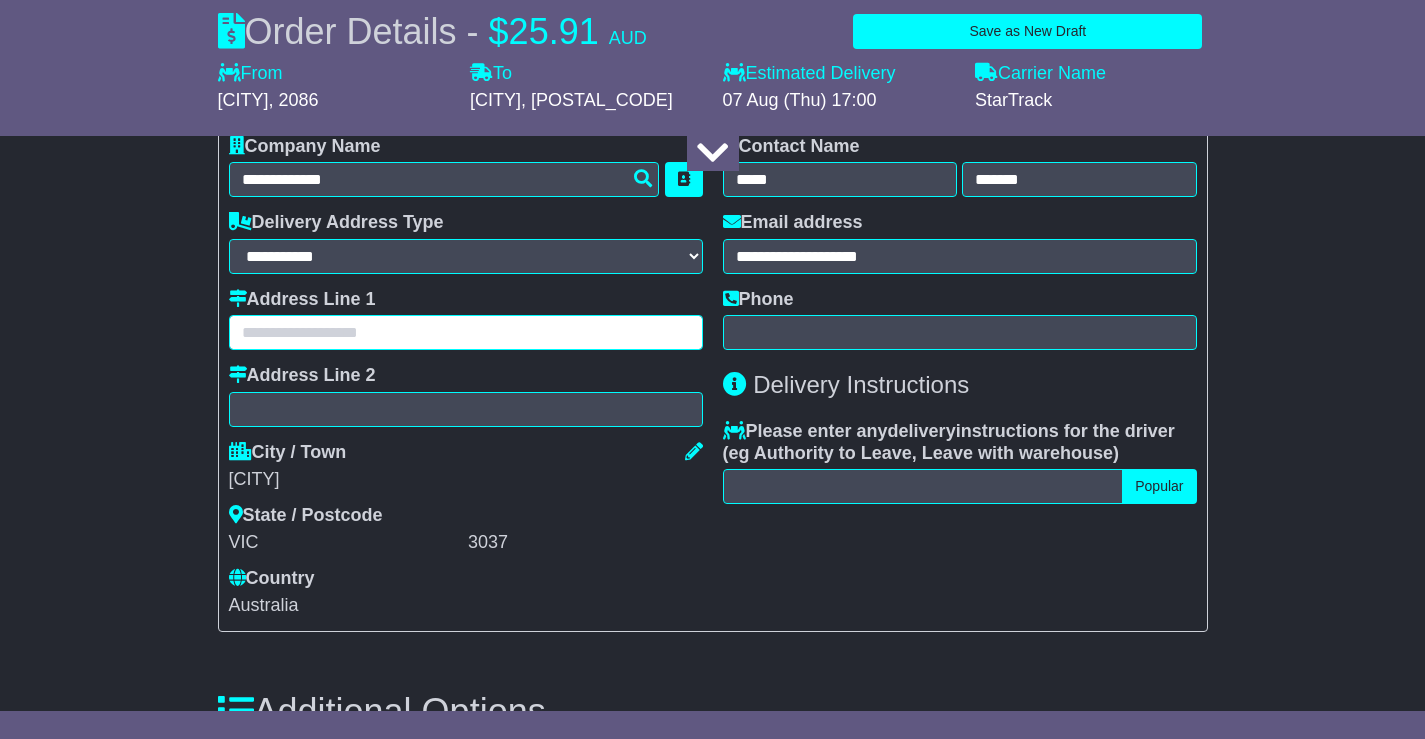click at bounding box center (466, 332) 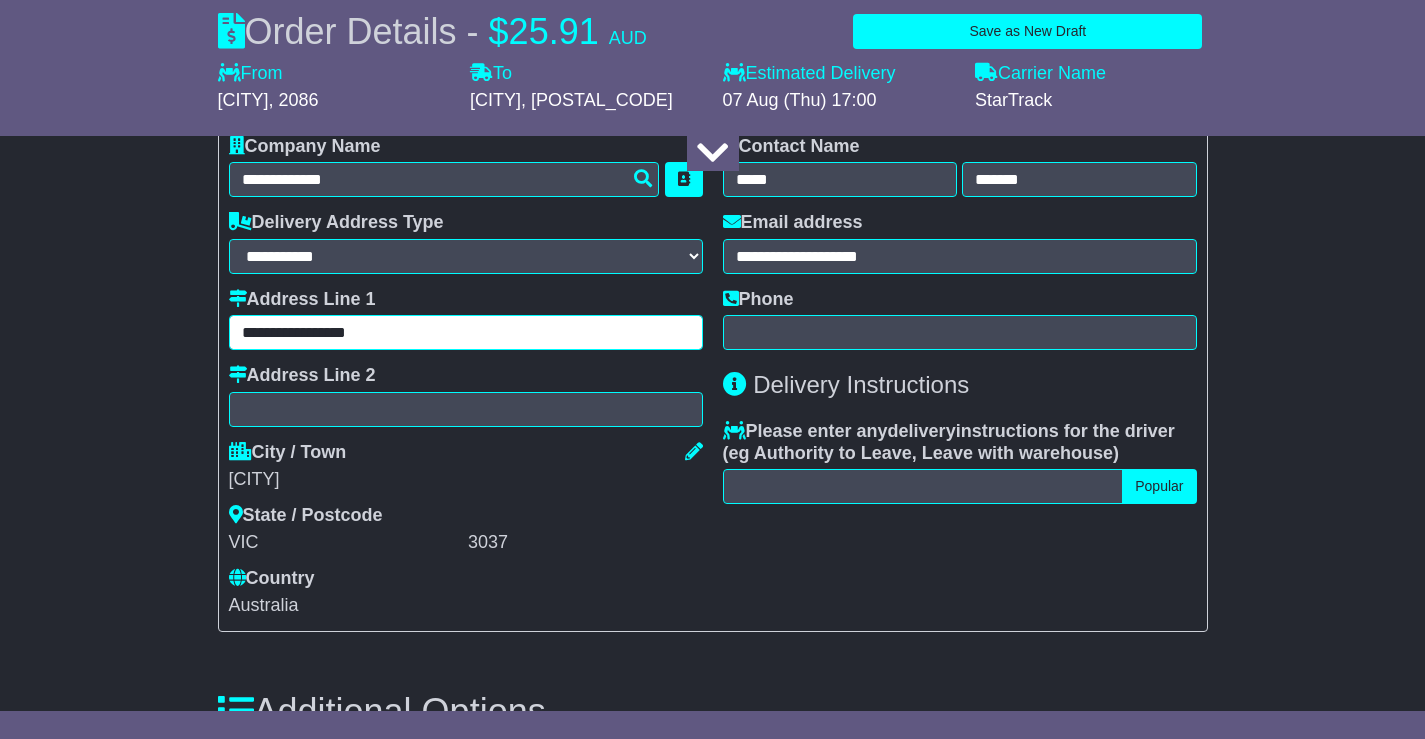 type on "**********" 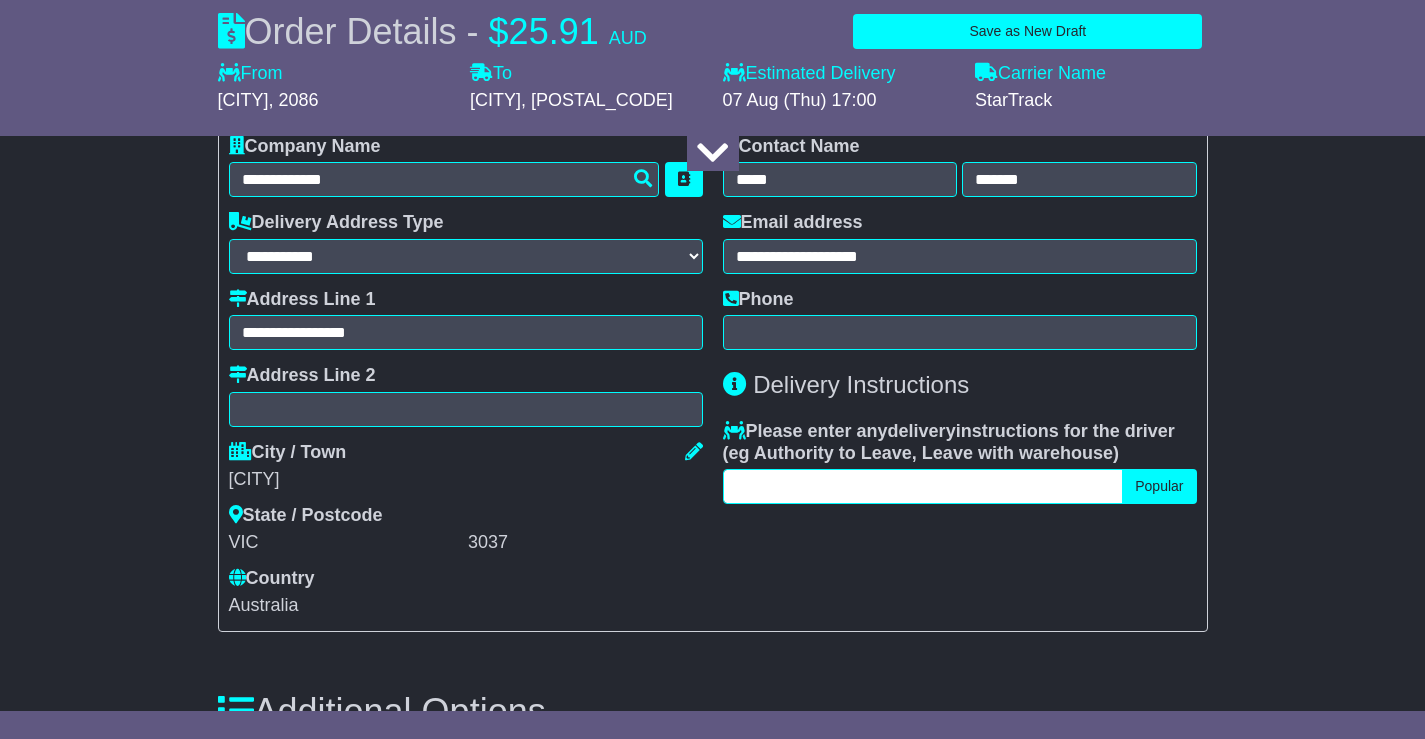 click at bounding box center (923, 486) 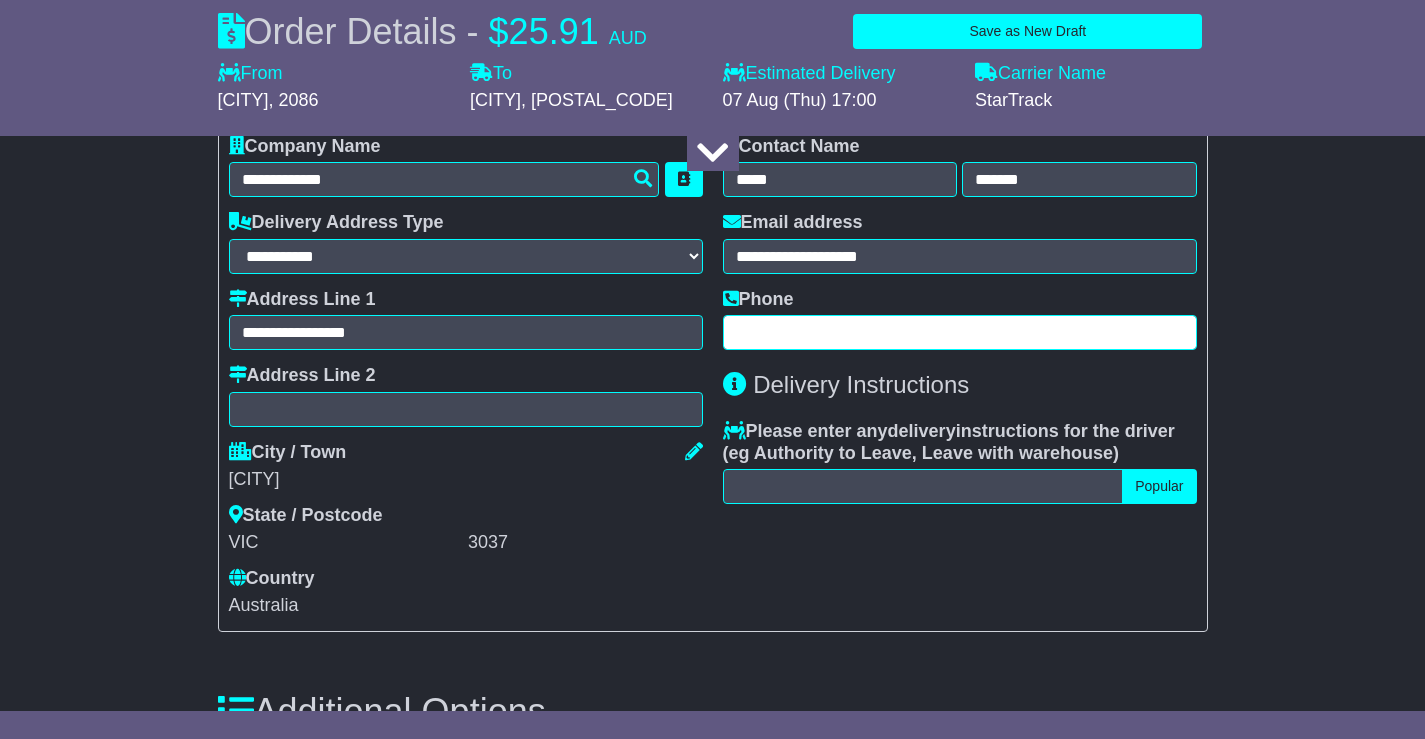 click at bounding box center [960, 332] 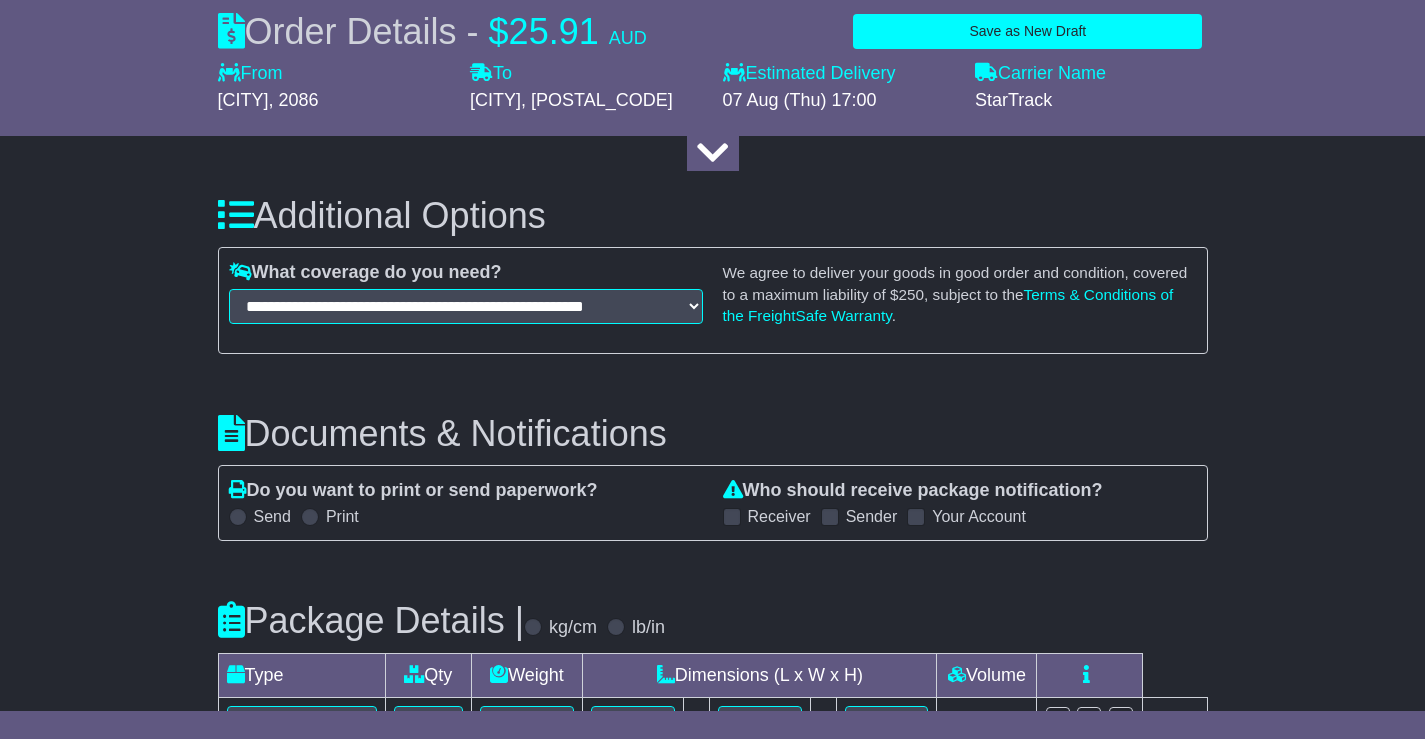 scroll, scrollTop: 1758, scrollLeft: 0, axis: vertical 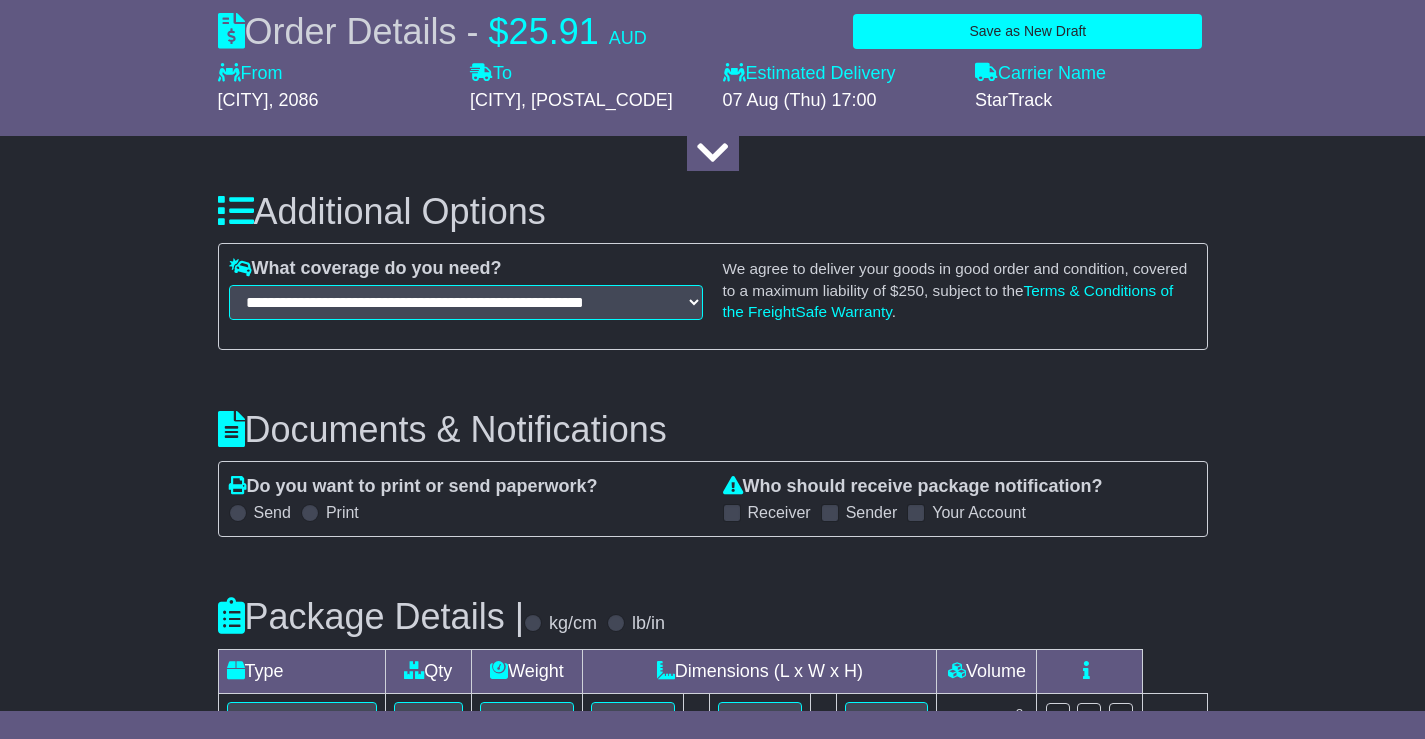 type on "**********" 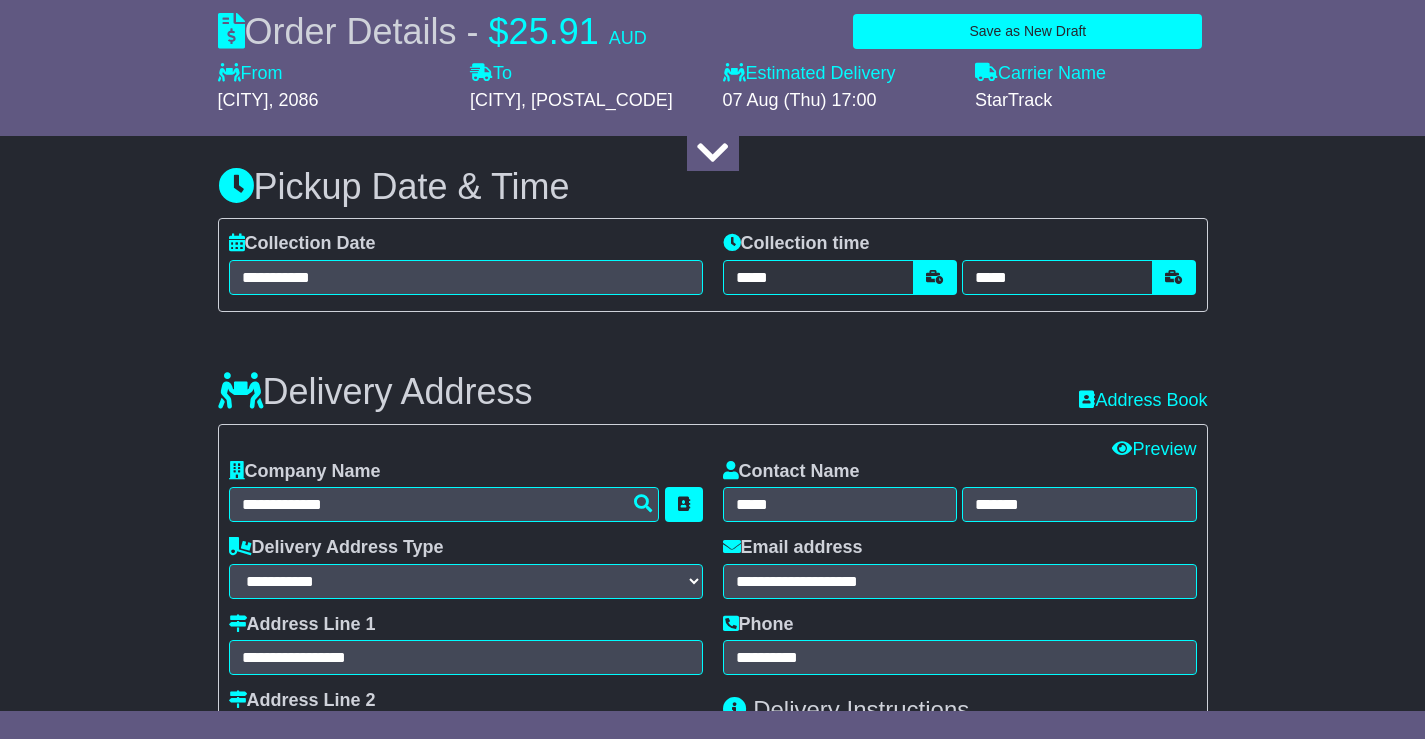 scroll, scrollTop: 1058, scrollLeft: 0, axis: vertical 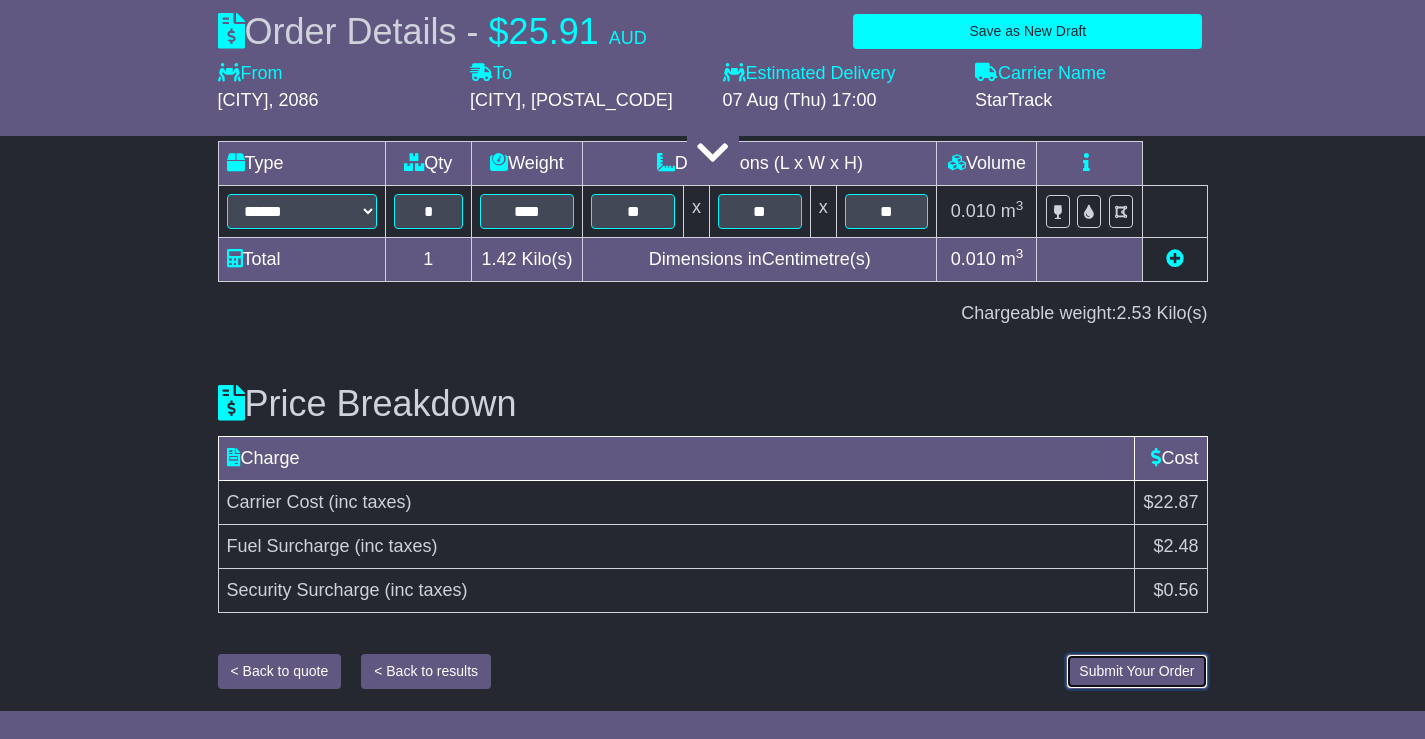 click on "Submit Your Order" at bounding box center (1136, 671) 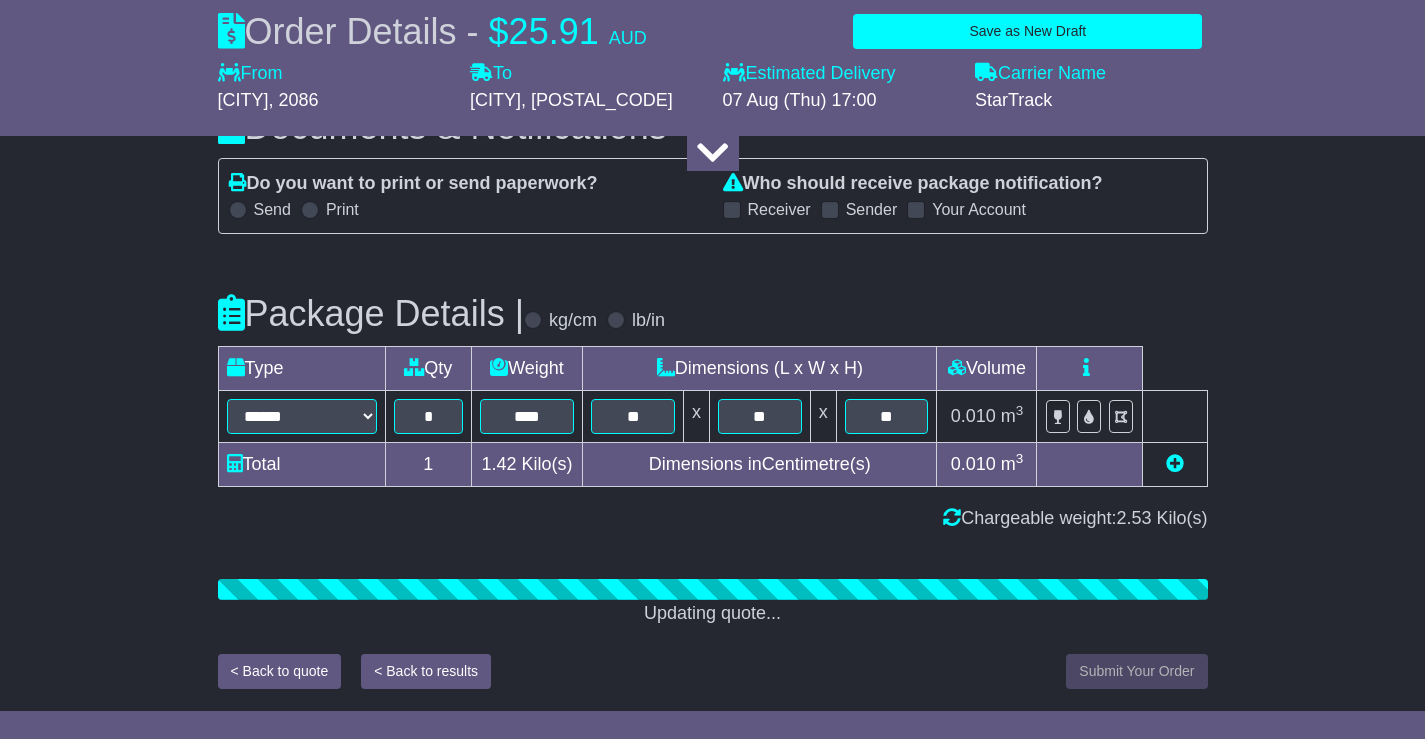 scroll, scrollTop: 2288, scrollLeft: 0, axis: vertical 